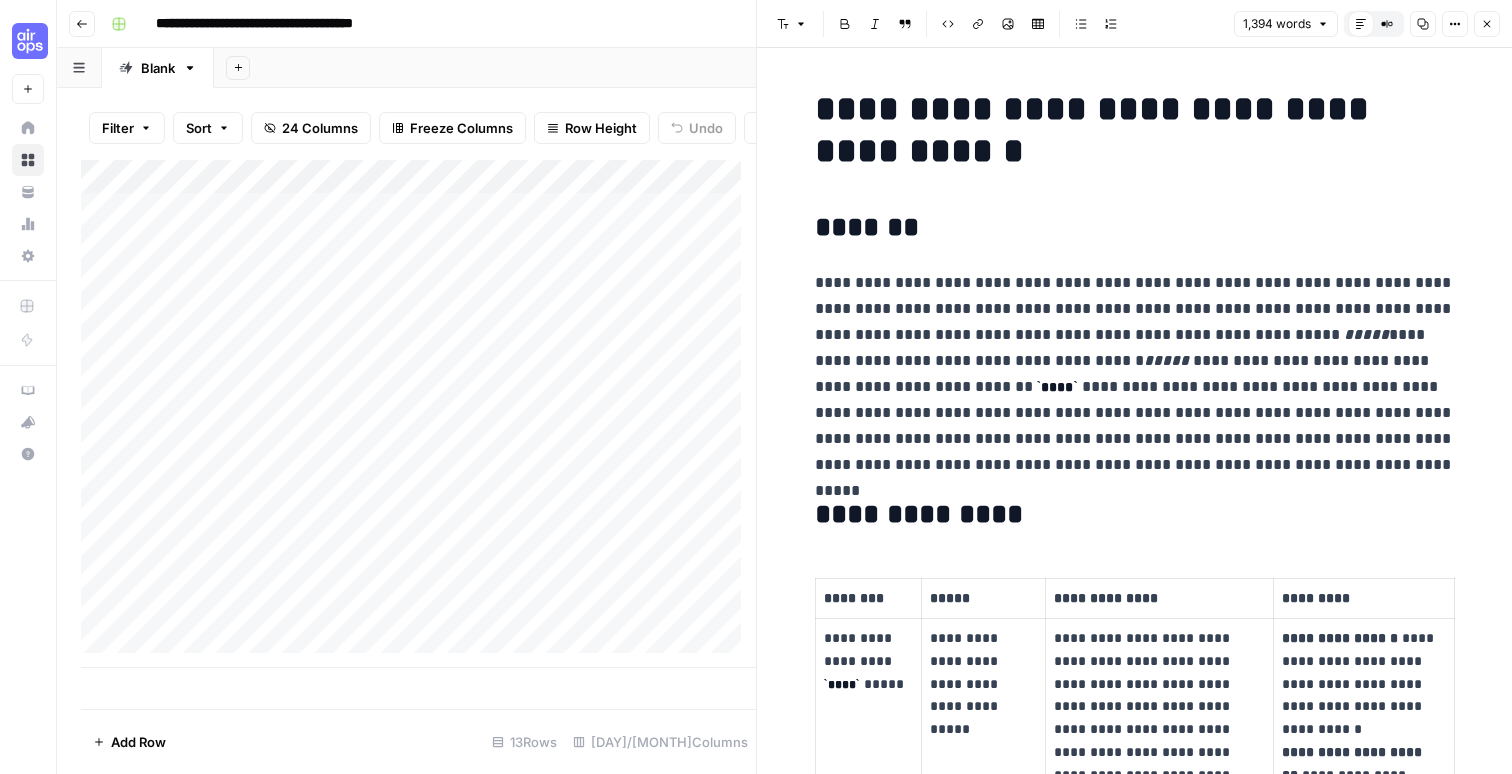 scroll, scrollTop: 0, scrollLeft: 0, axis: both 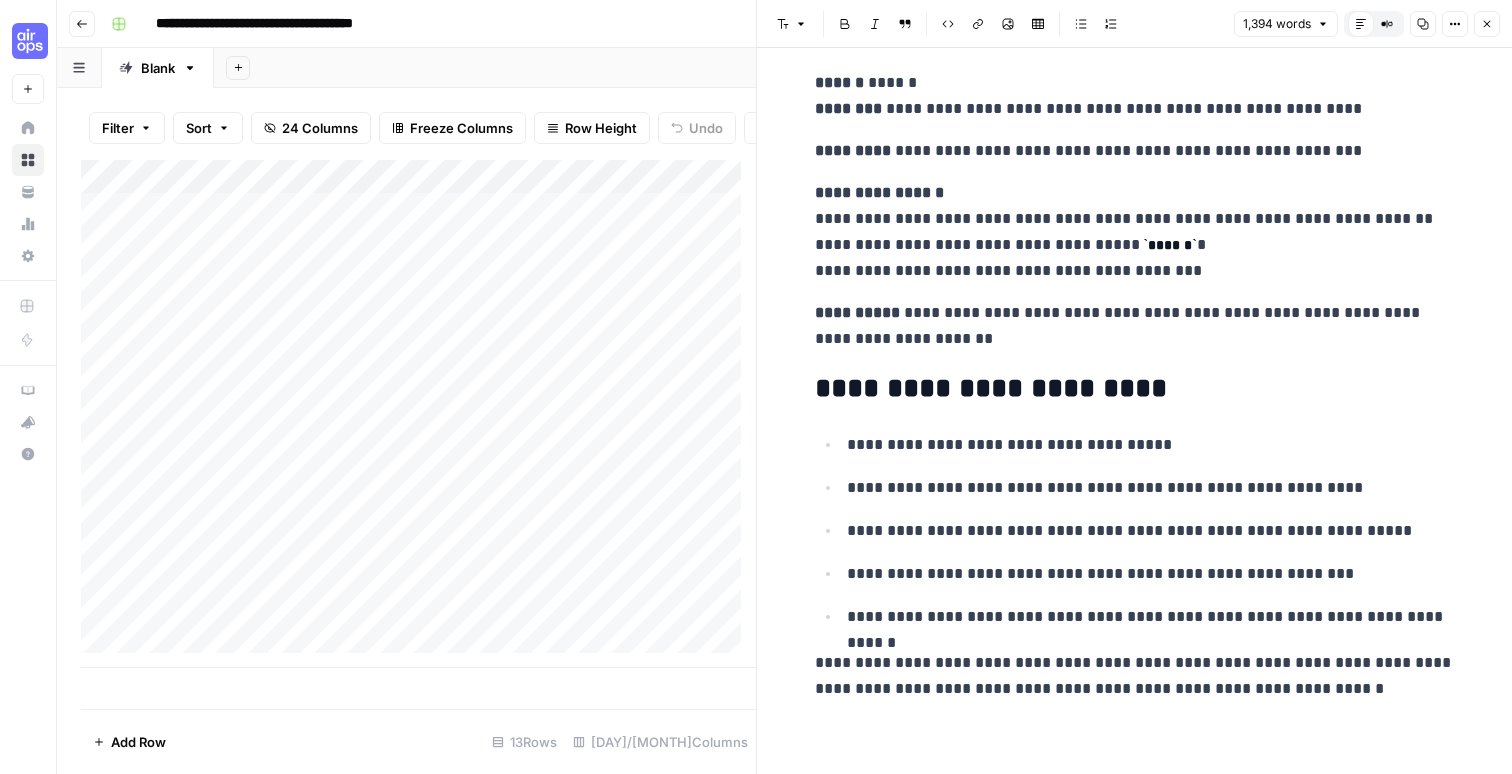 click 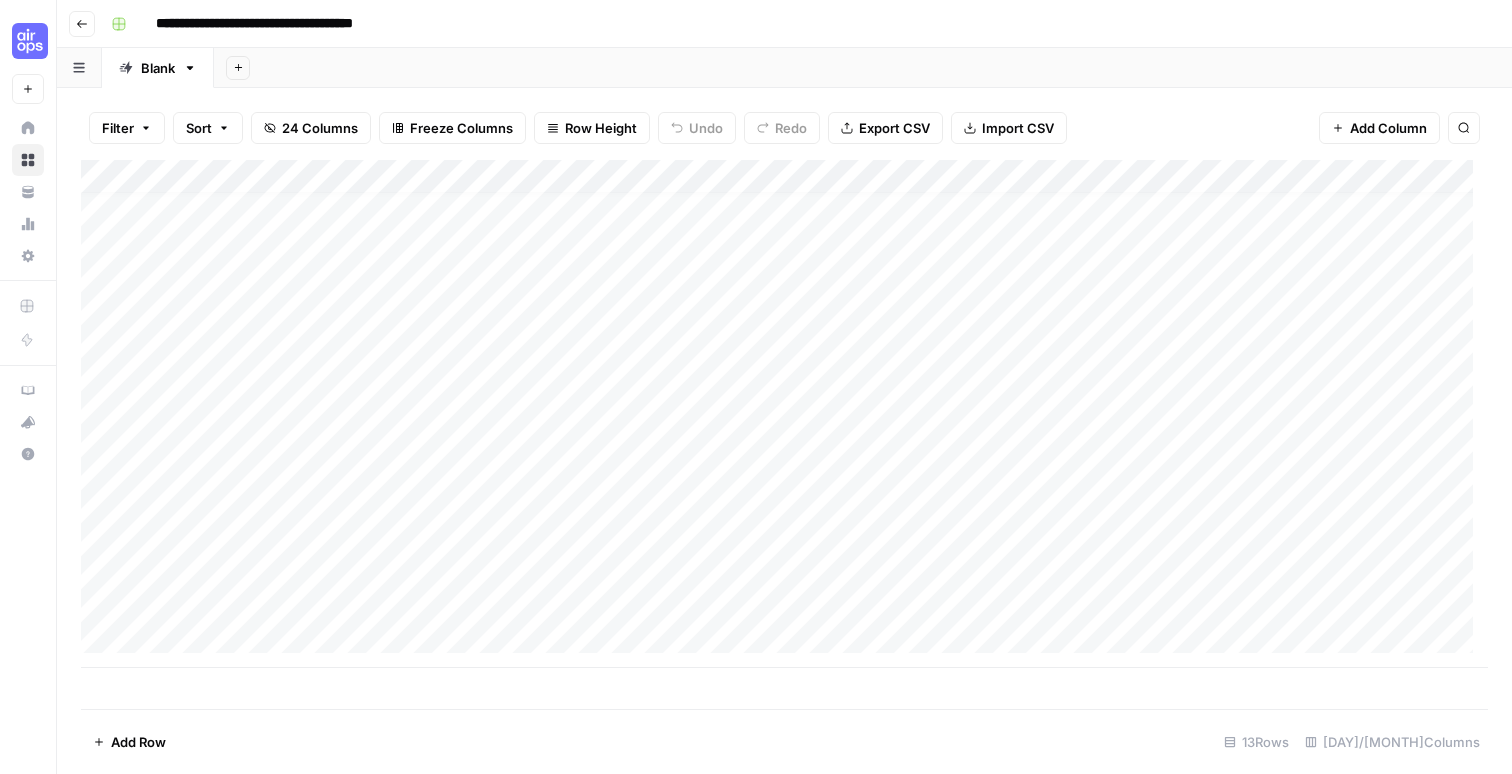 scroll, scrollTop: 0, scrollLeft: 0, axis: both 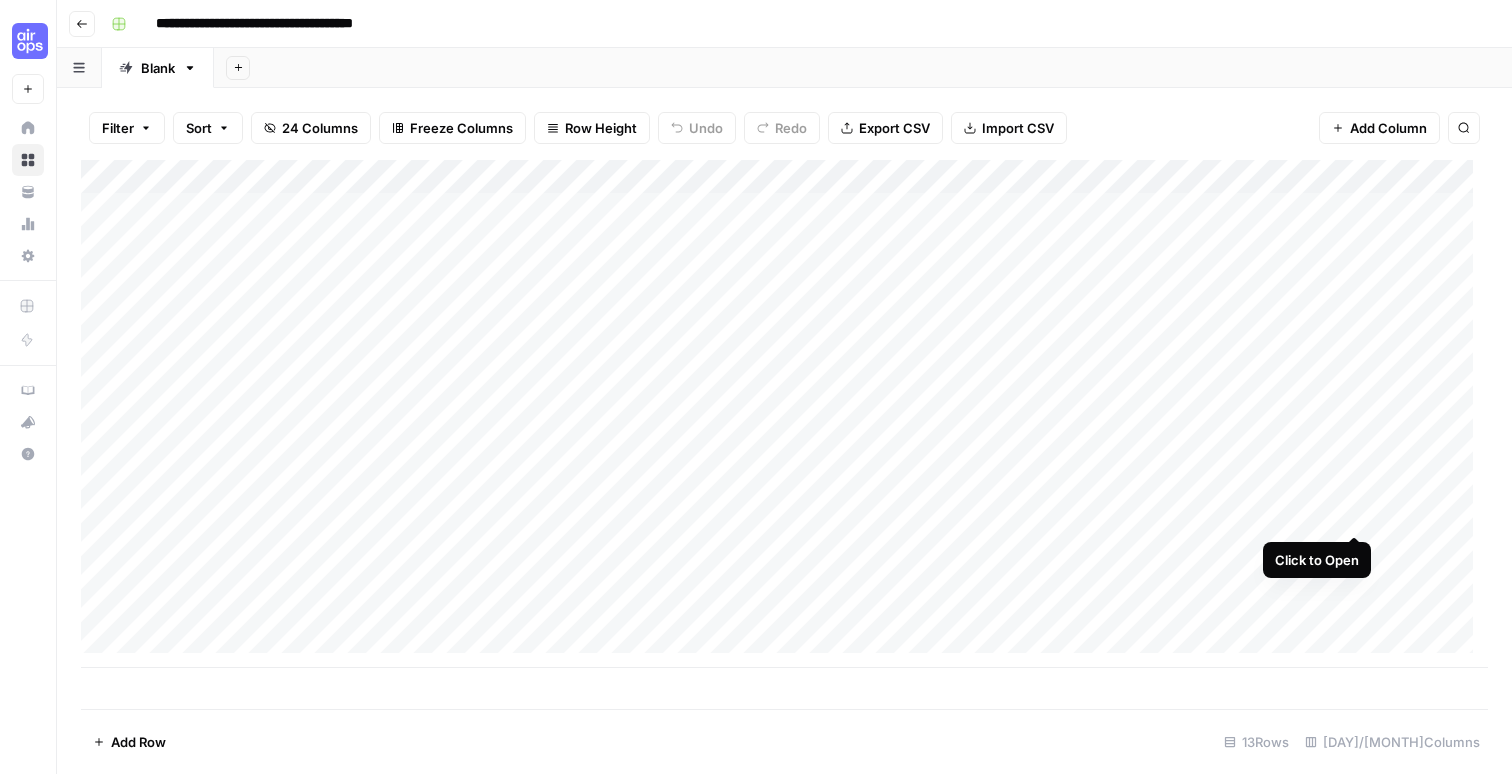 click on "Add Column" at bounding box center [784, 414] 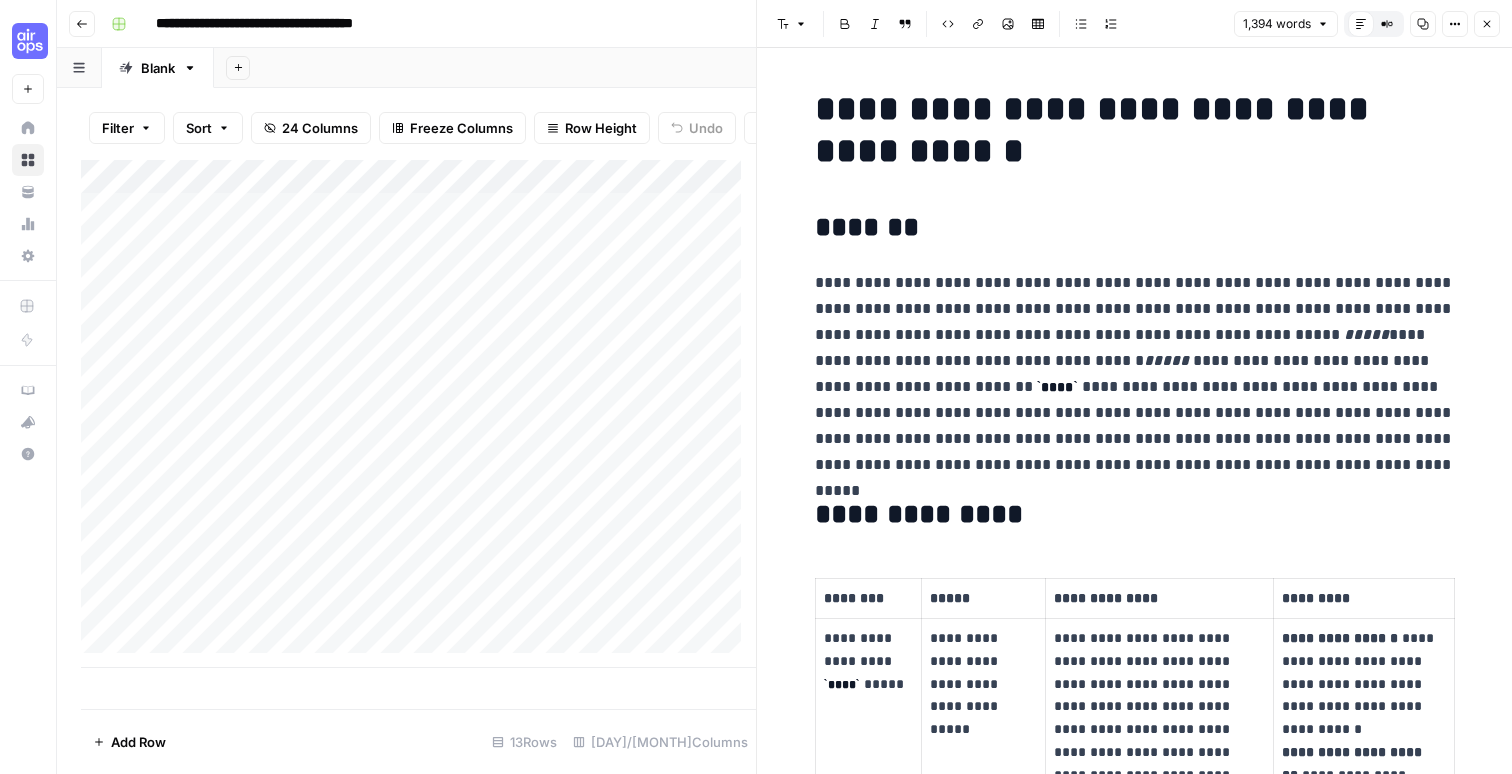 click on "**********" at bounding box center (1135, 374) 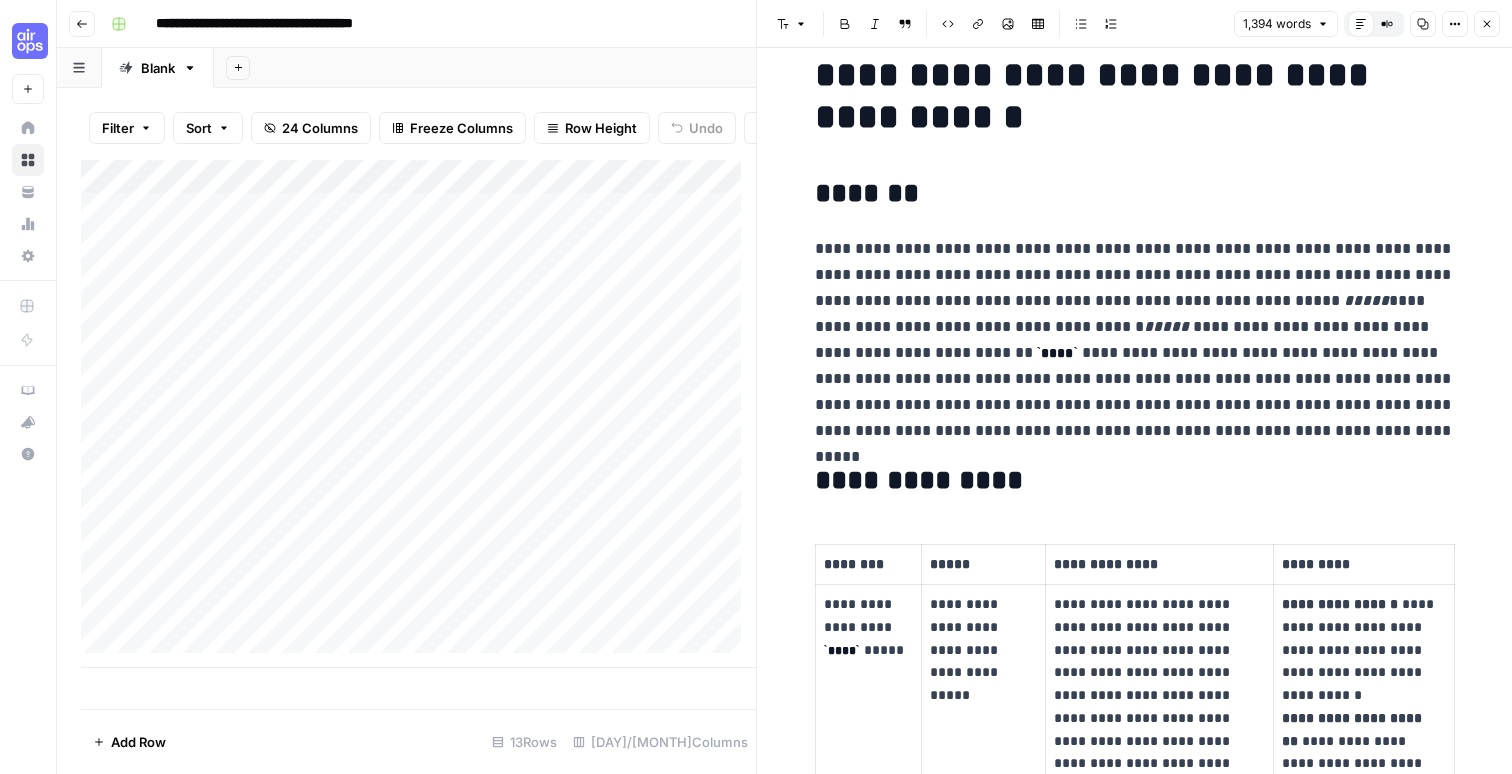 scroll, scrollTop: 0, scrollLeft: 0, axis: both 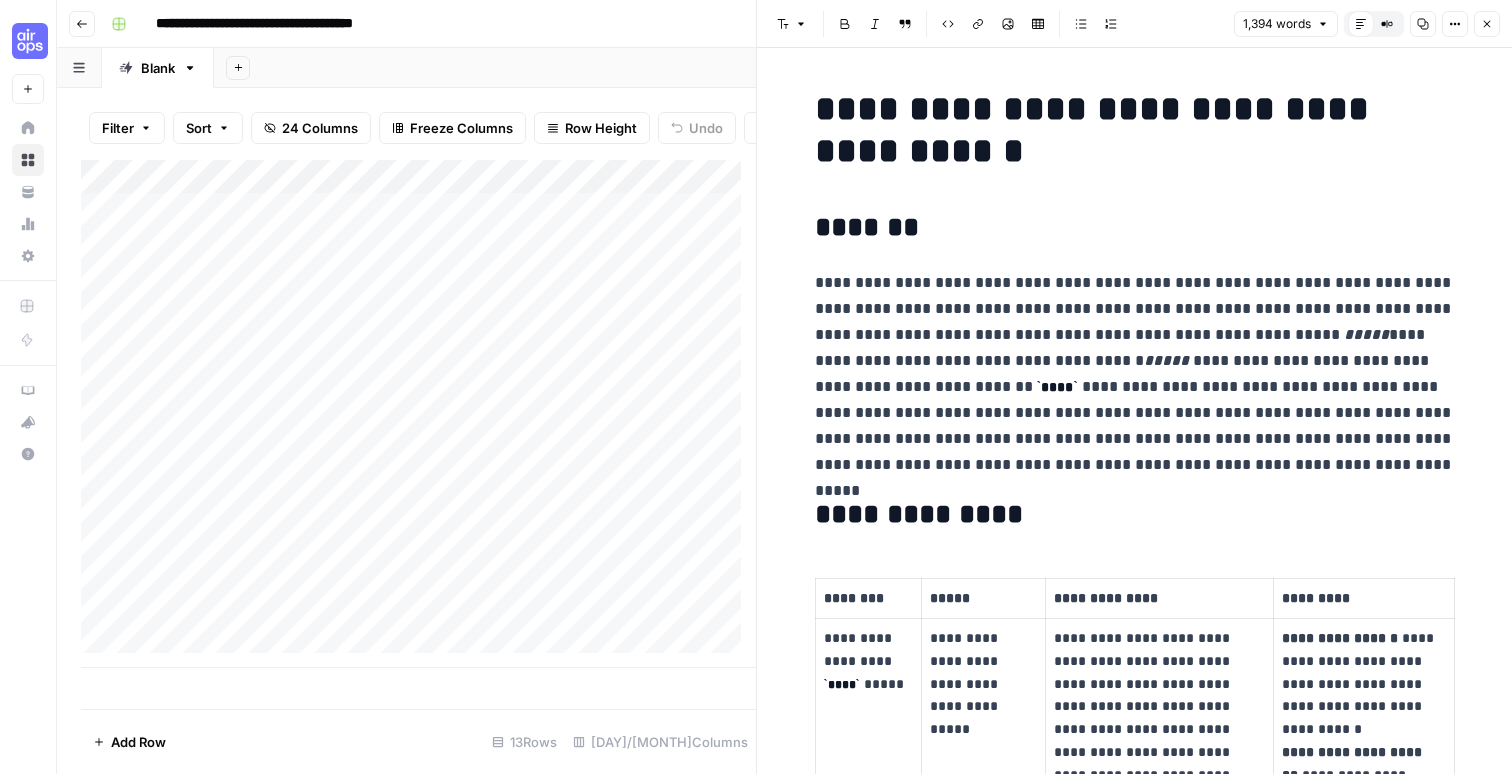 drag, startPoint x: 972, startPoint y: 329, endPoint x: 1211, endPoint y: 341, distance: 239.30107 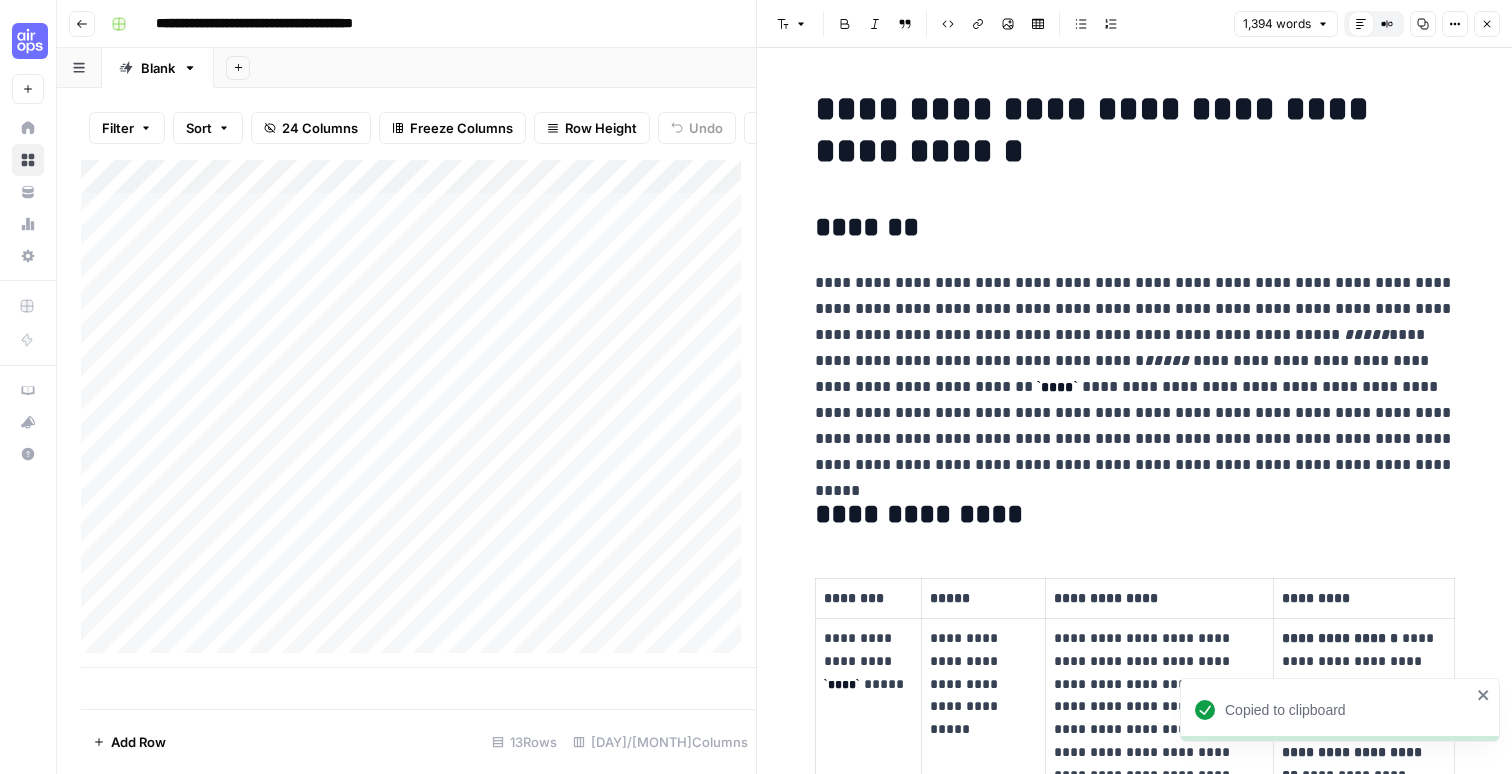 click on "**********" at bounding box center [1135, 3586] 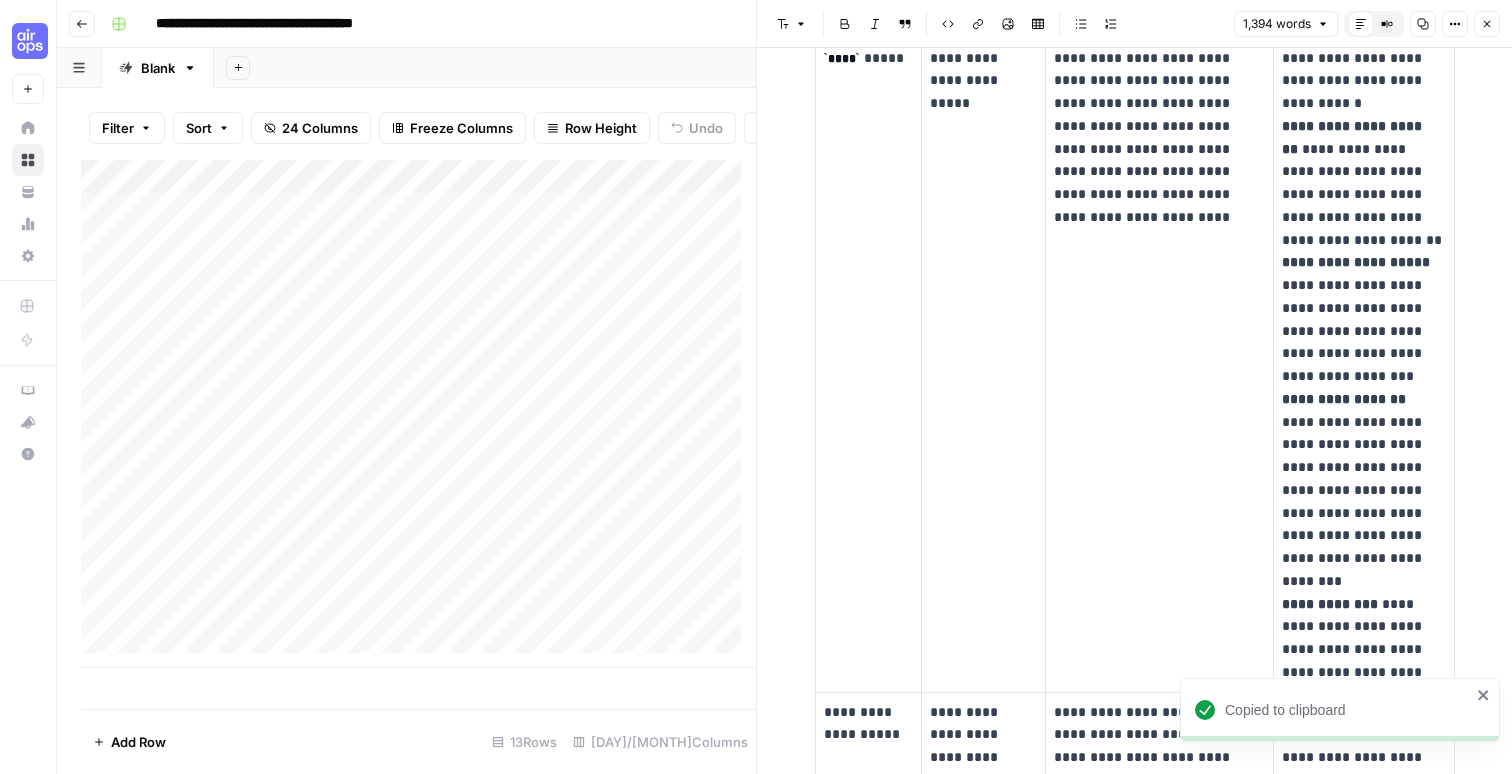 scroll, scrollTop: 624, scrollLeft: 0, axis: vertical 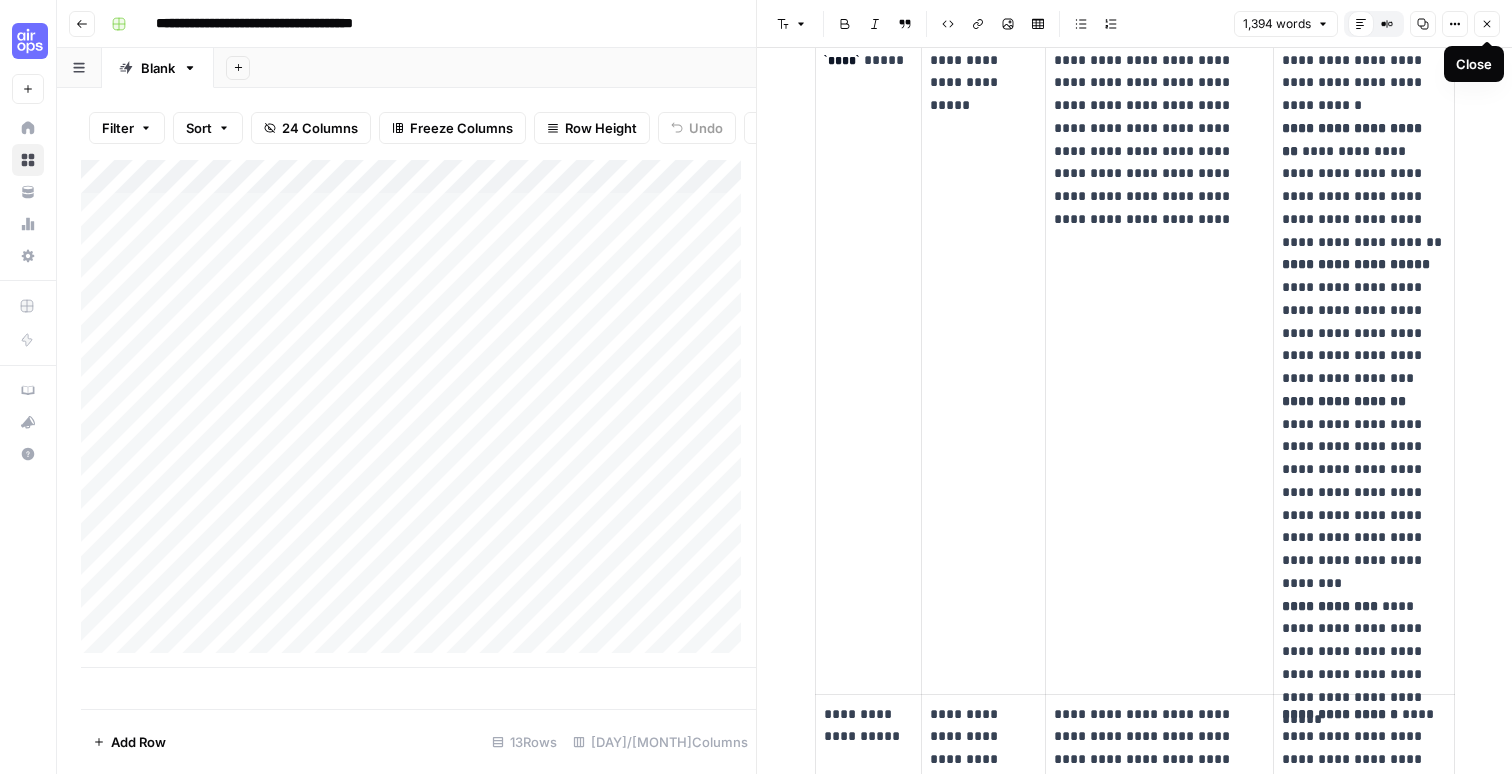 click 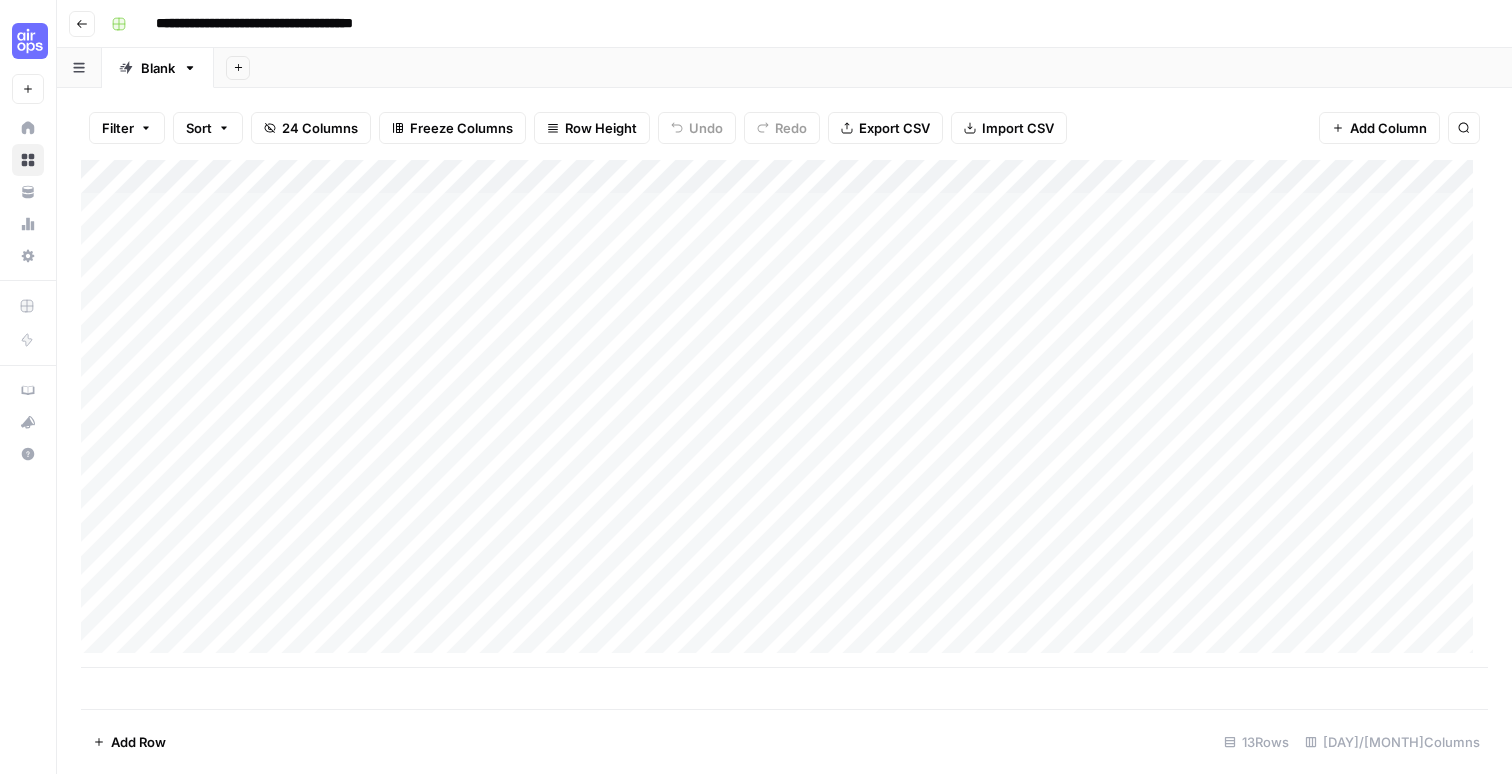 click on "Add Column" at bounding box center [784, 414] 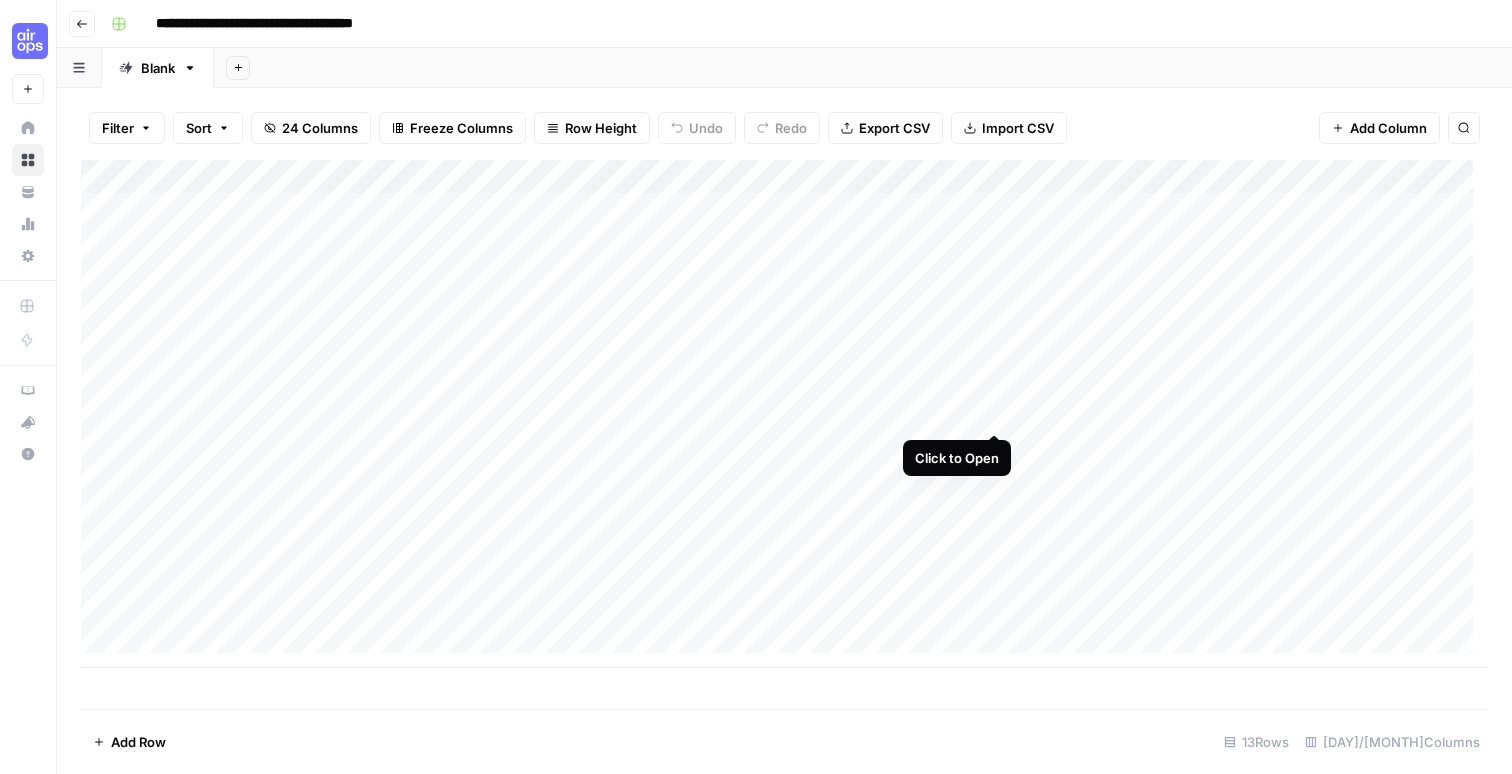 click on "Add Column" at bounding box center [784, 414] 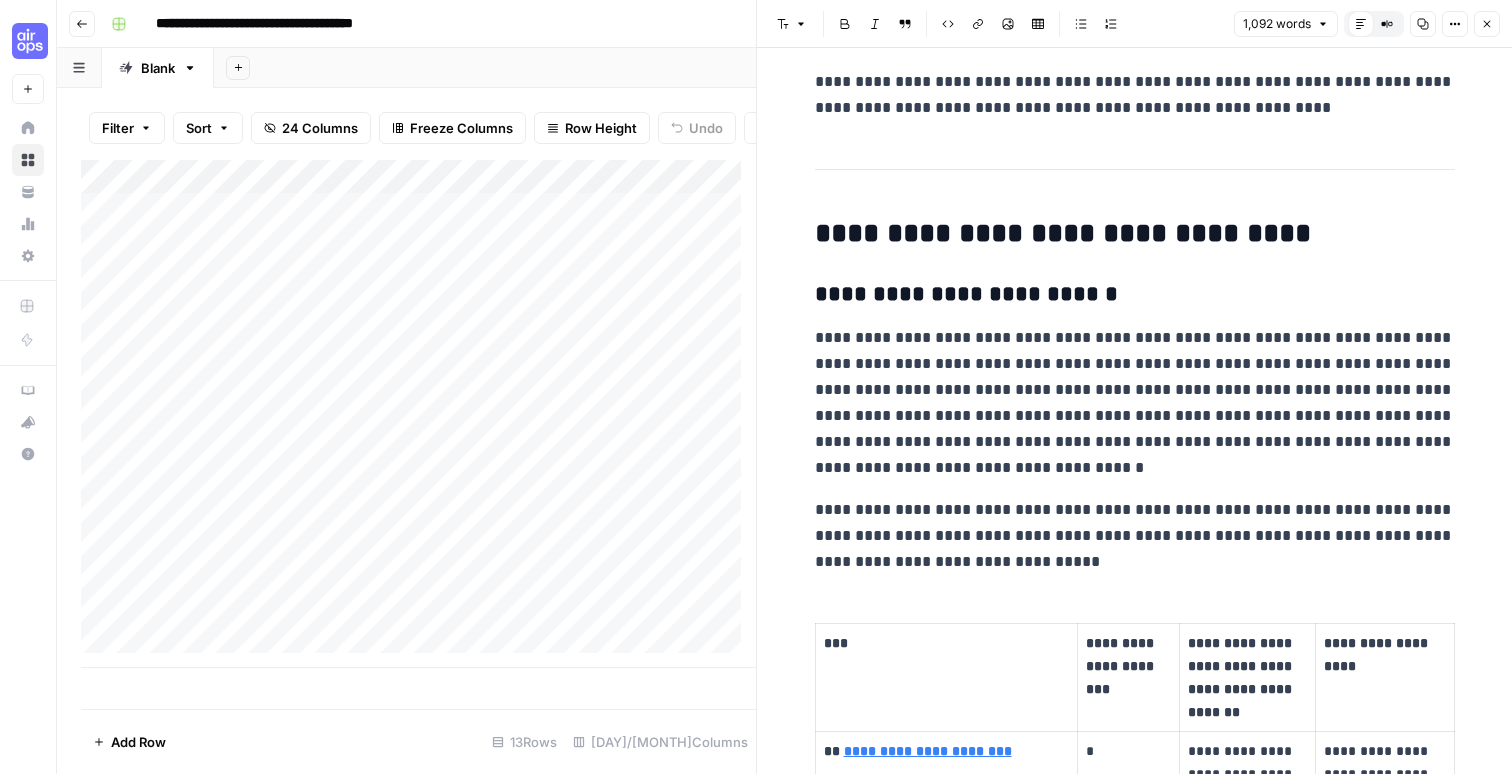 drag, startPoint x: 907, startPoint y: 350, endPoint x: 1060, endPoint y: 360, distance: 153.32645 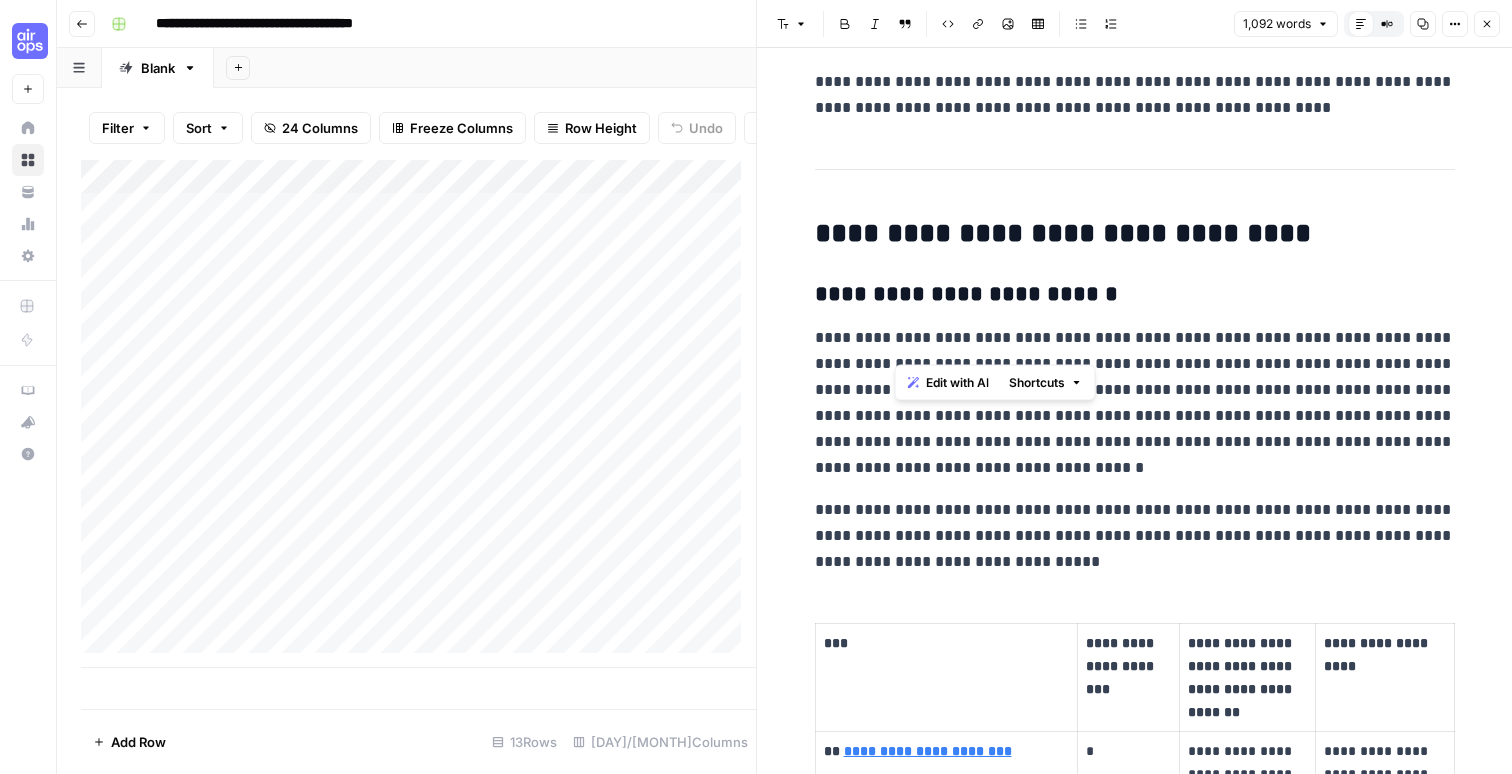 click on "**********" at bounding box center [1135, 403] 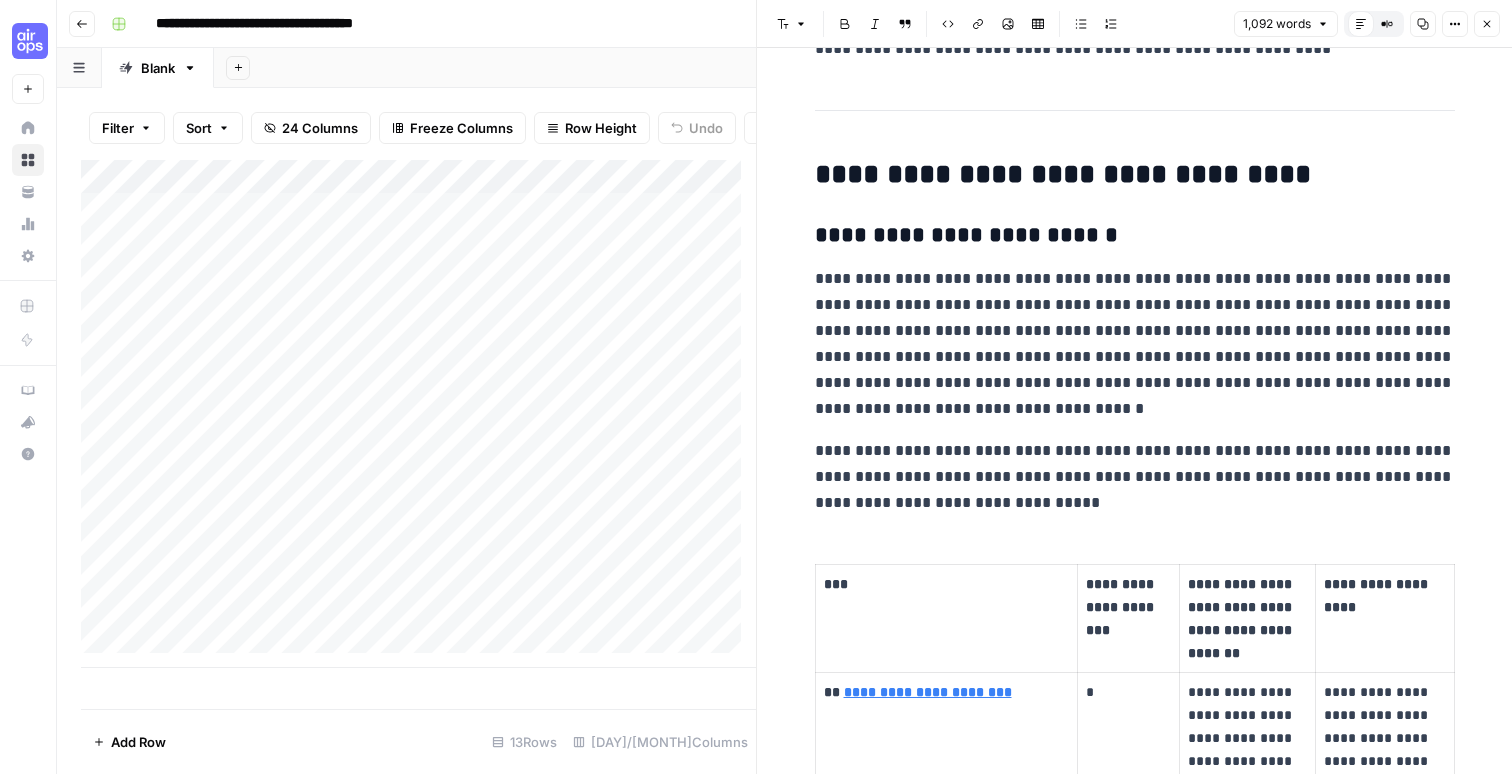 scroll, scrollTop: 4053, scrollLeft: 0, axis: vertical 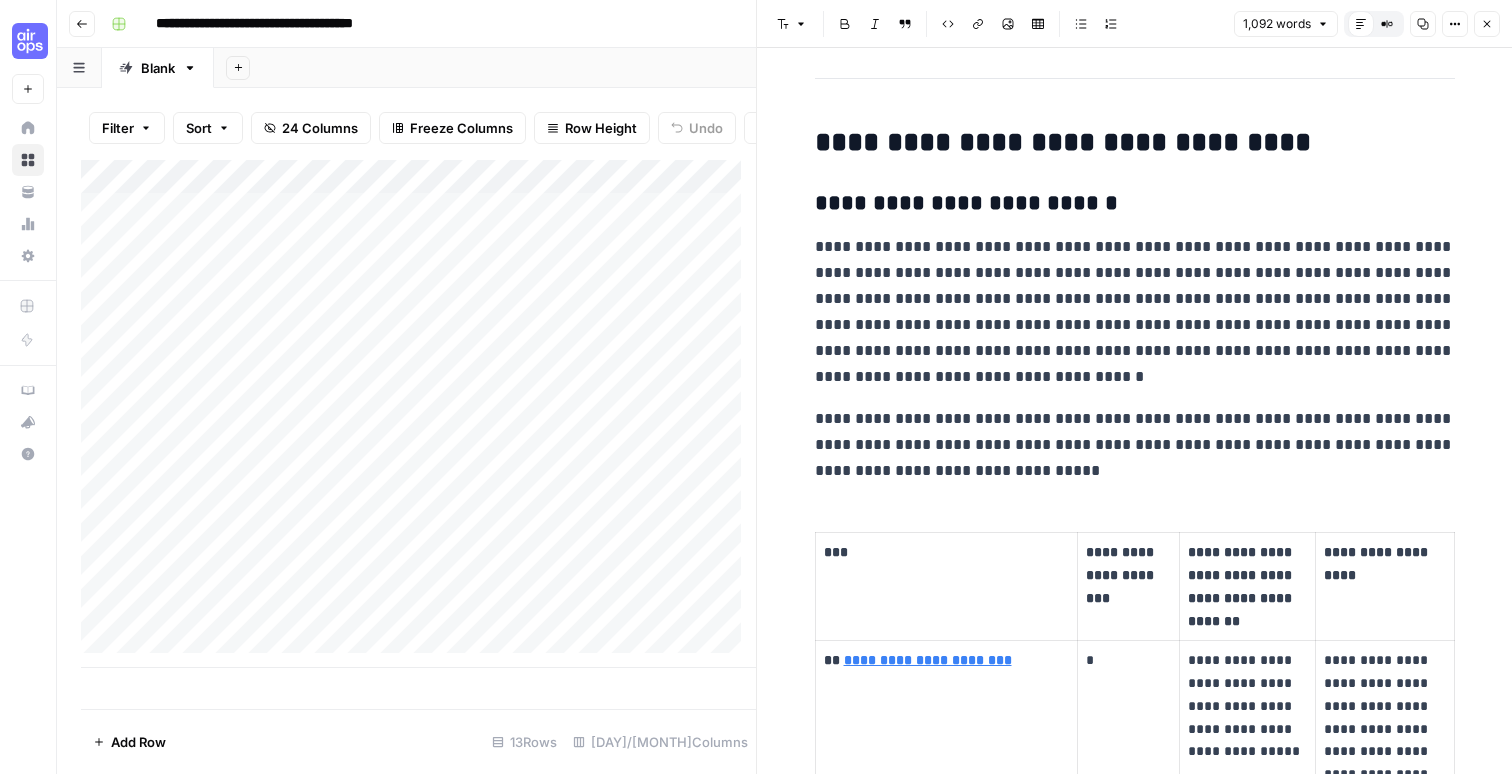 drag, startPoint x: 837, startPoint y: 242, endPoint x: 1019, endPoint y: 264, distance: 183.32484 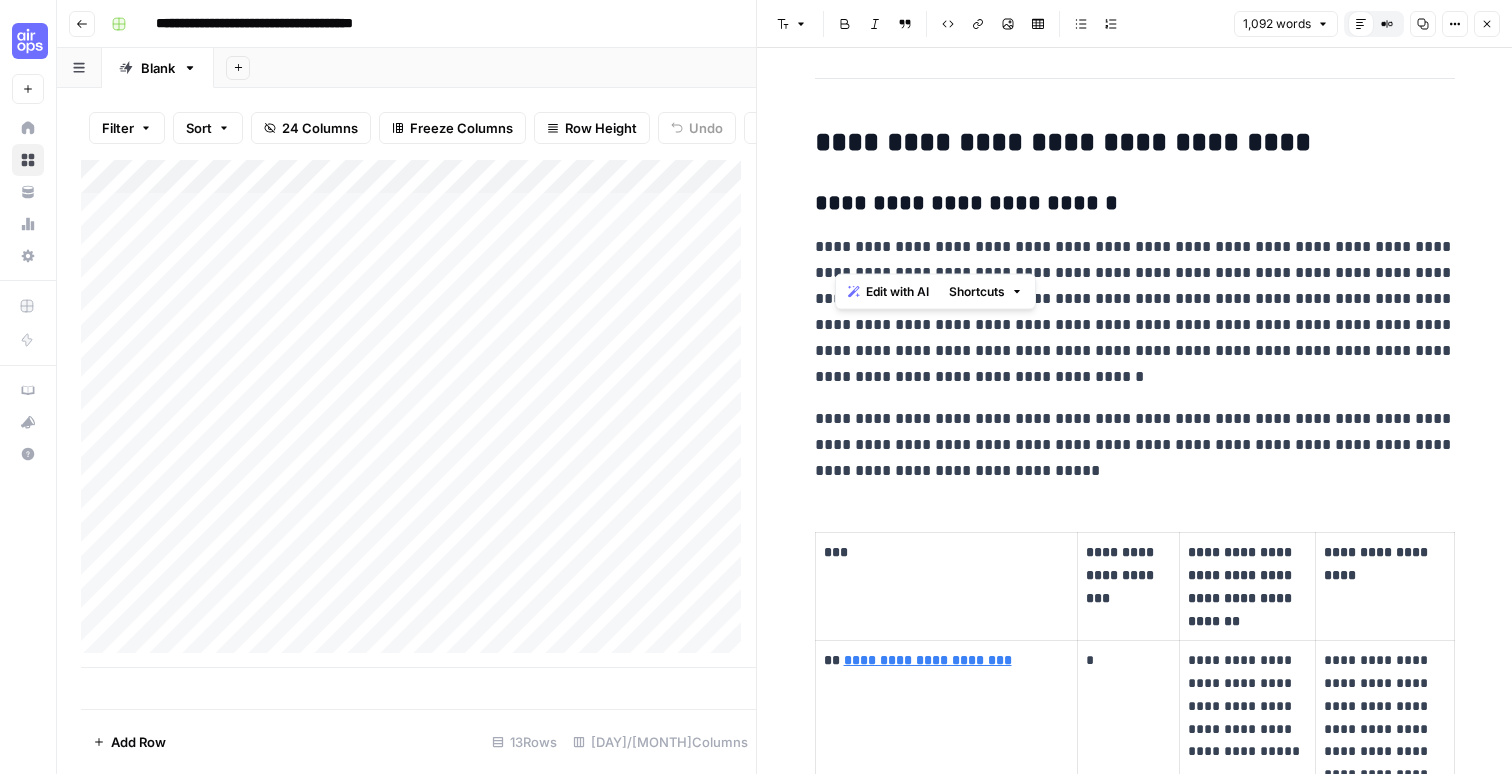 click on "**********" at bounding box center (1135, 312) 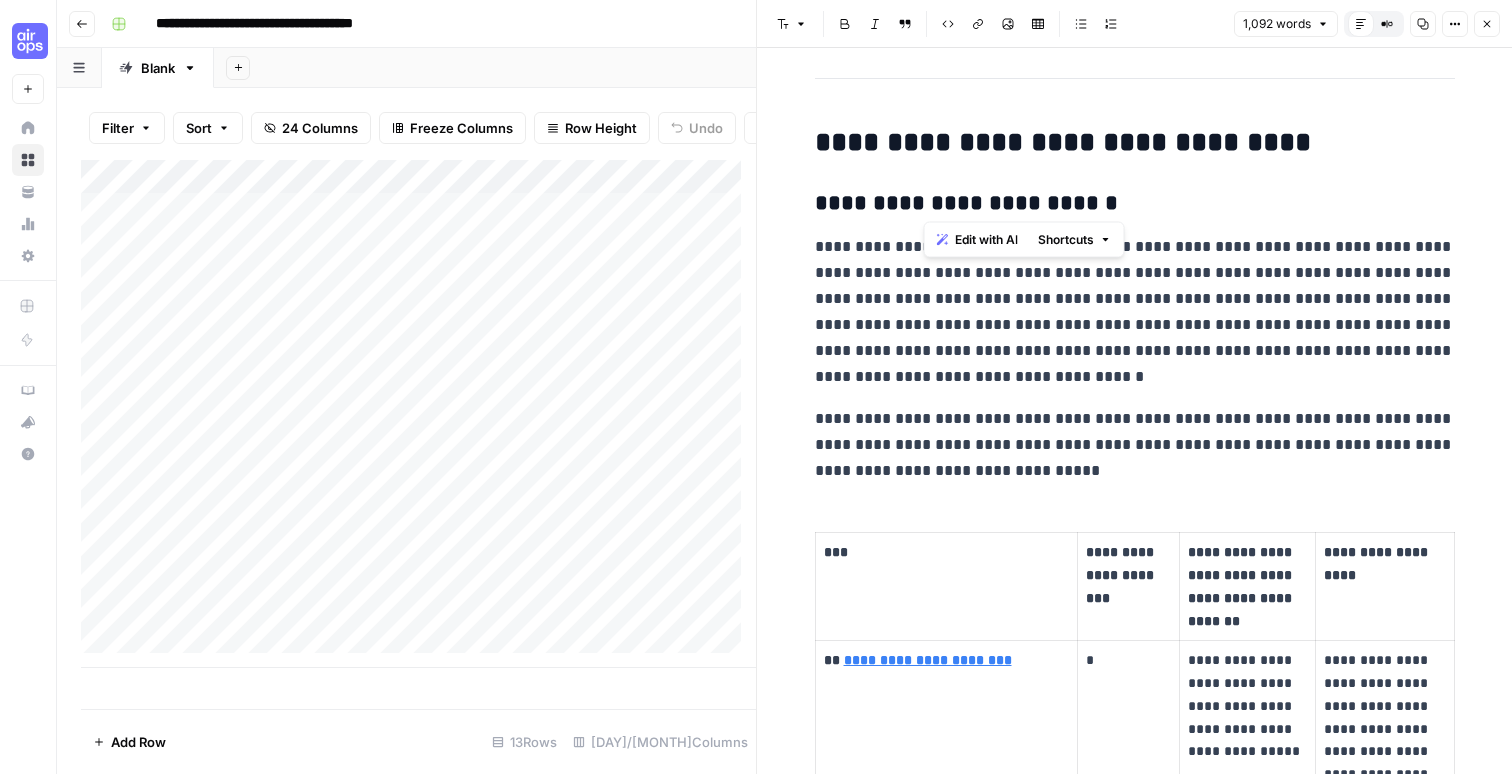 drag, startPoint x: 1030, startPoint y: 211, endPoint x: 1101, endPoint y: 217, distance: 71.25307 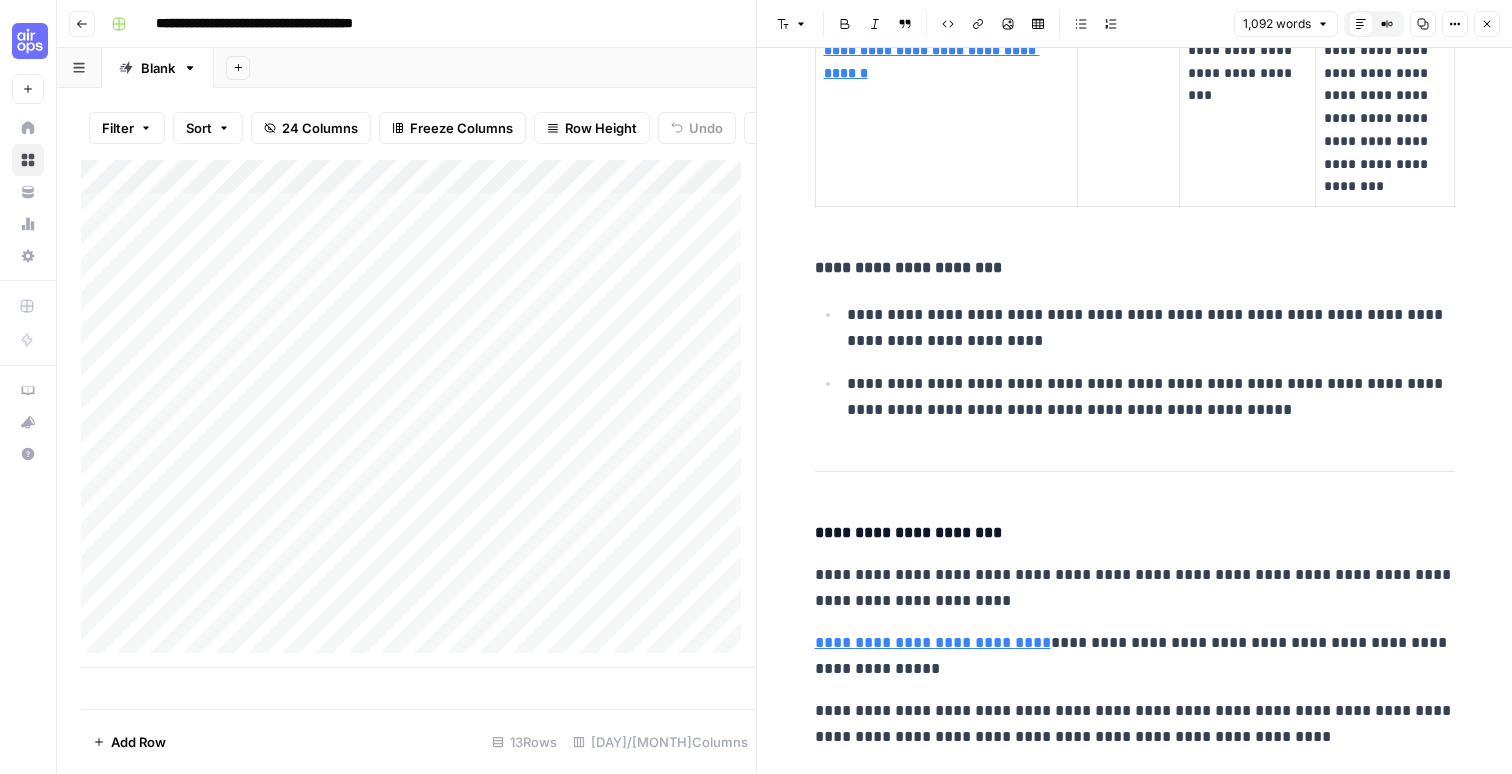 scroll, scrollTop: 6011, scrollLeft: 0, axis: vertical 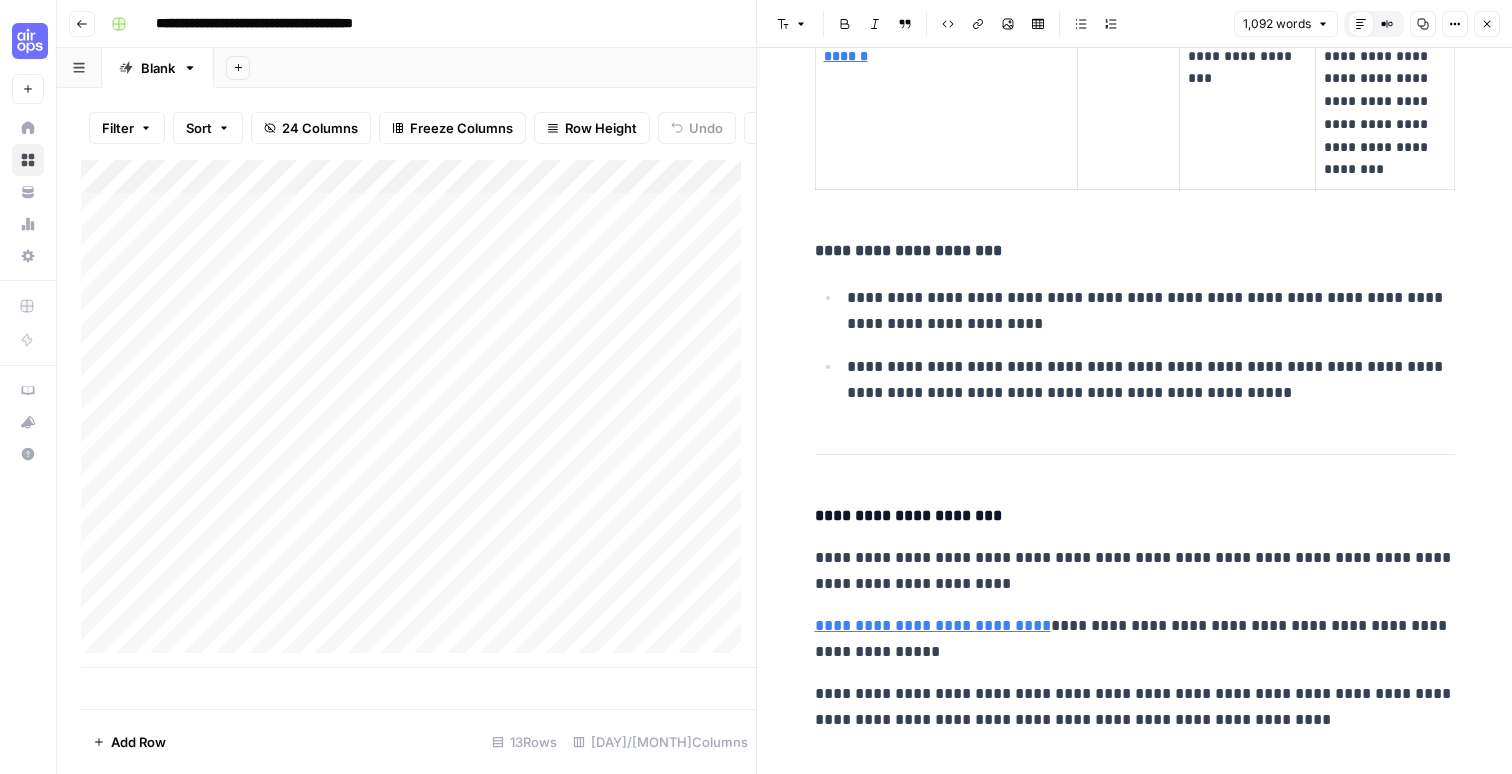 click on "**********" at bounding box center [1135, 516] 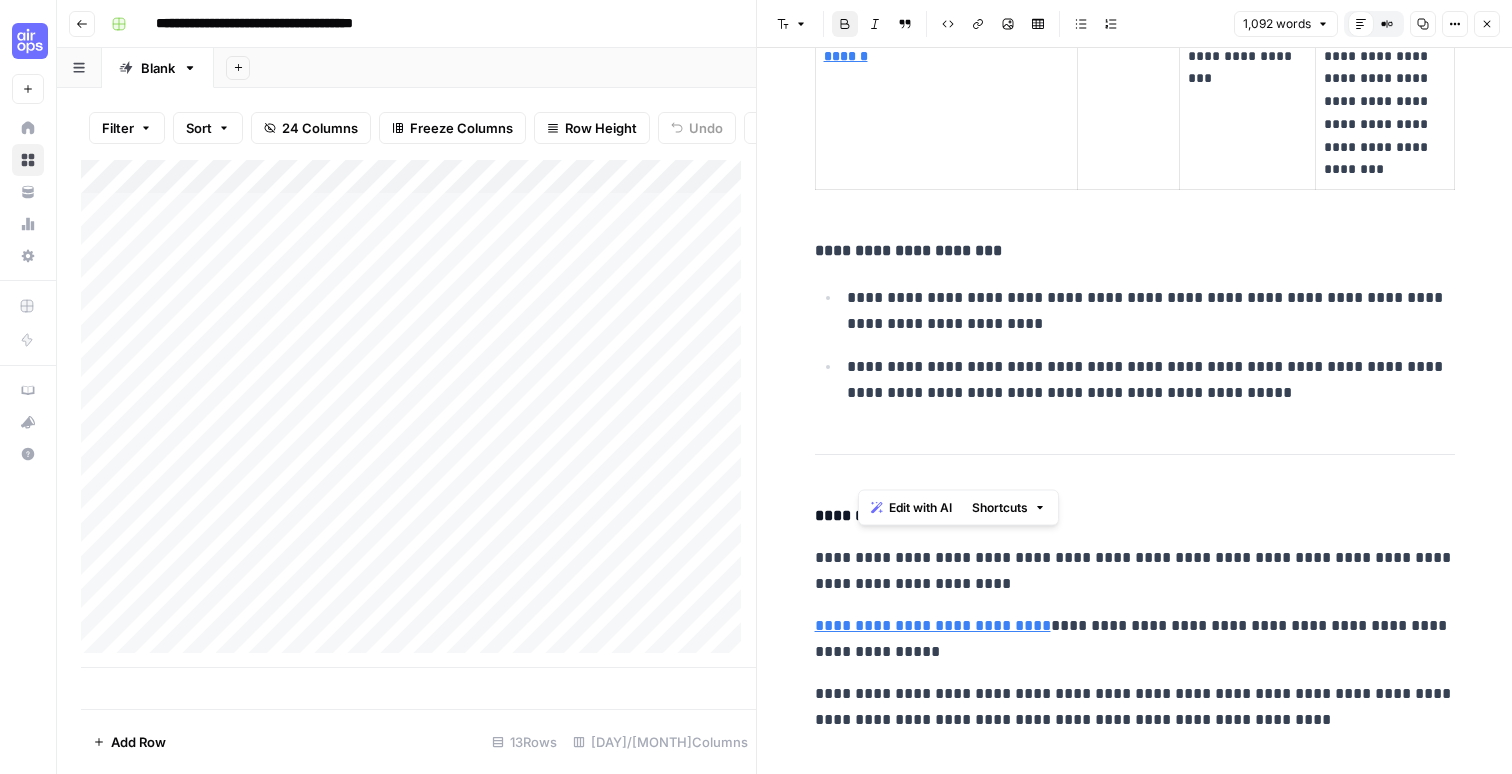 click on "**********" at bounding box center (908, 515) 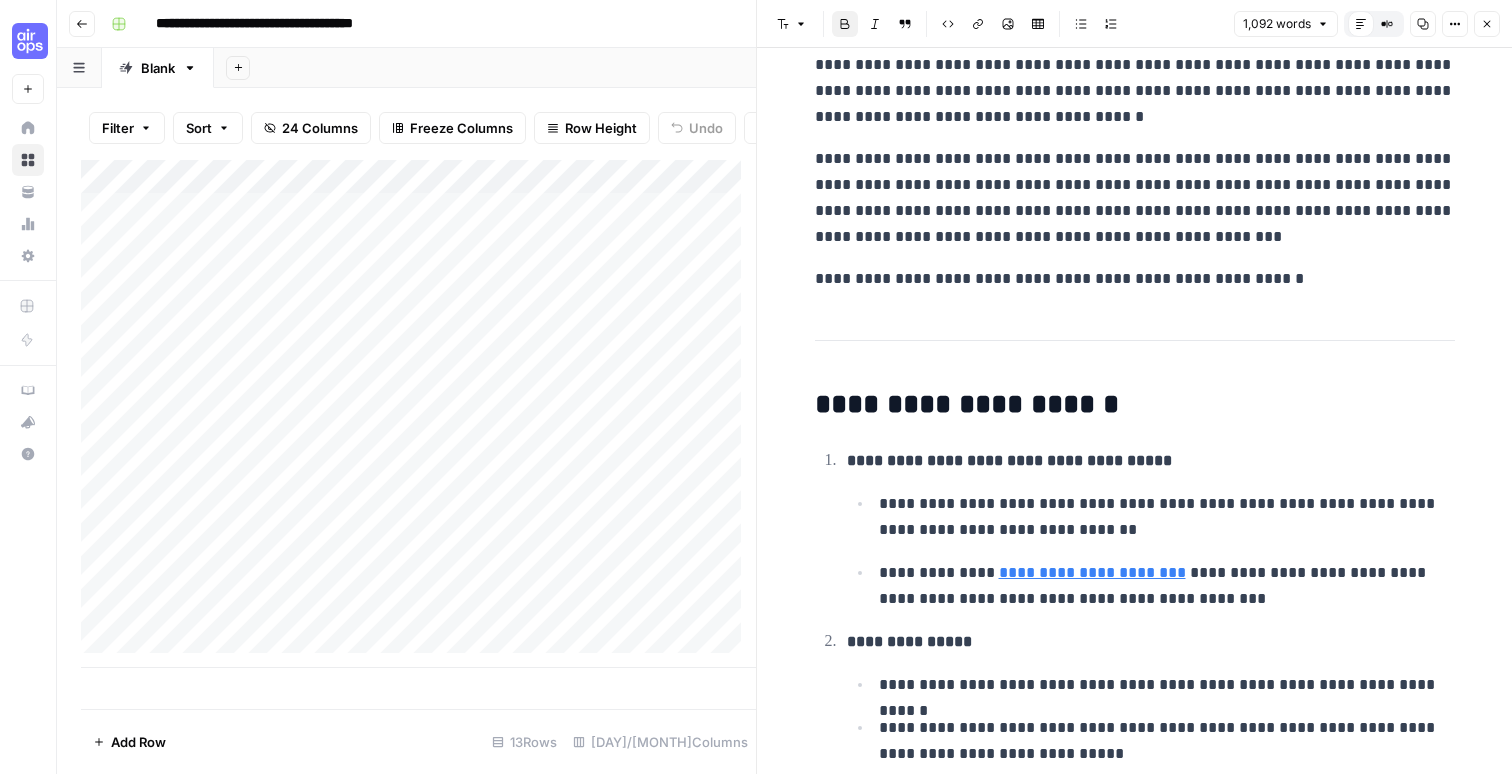 scroll, scrollTop: 0, scrollLeft: 0, axis: both 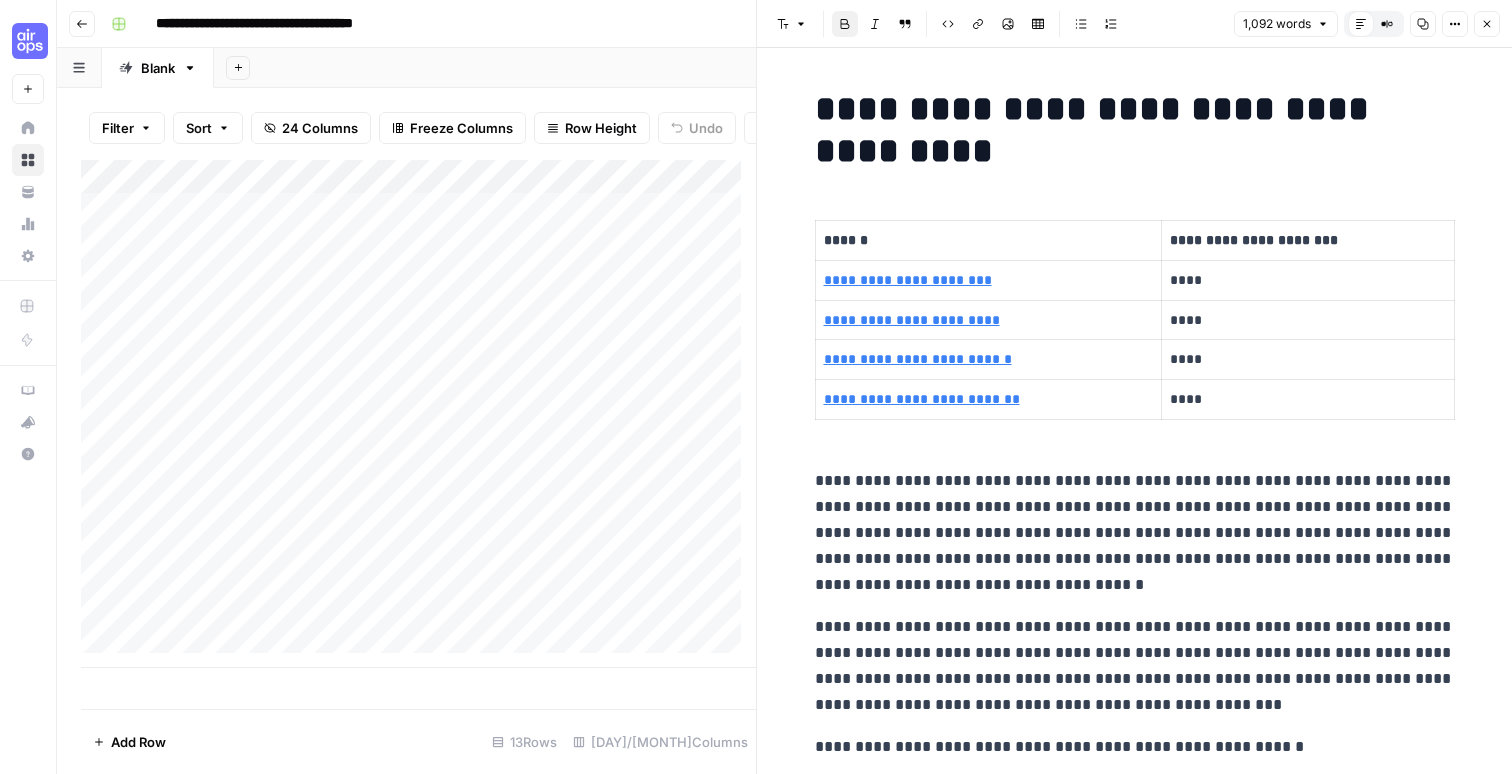 click 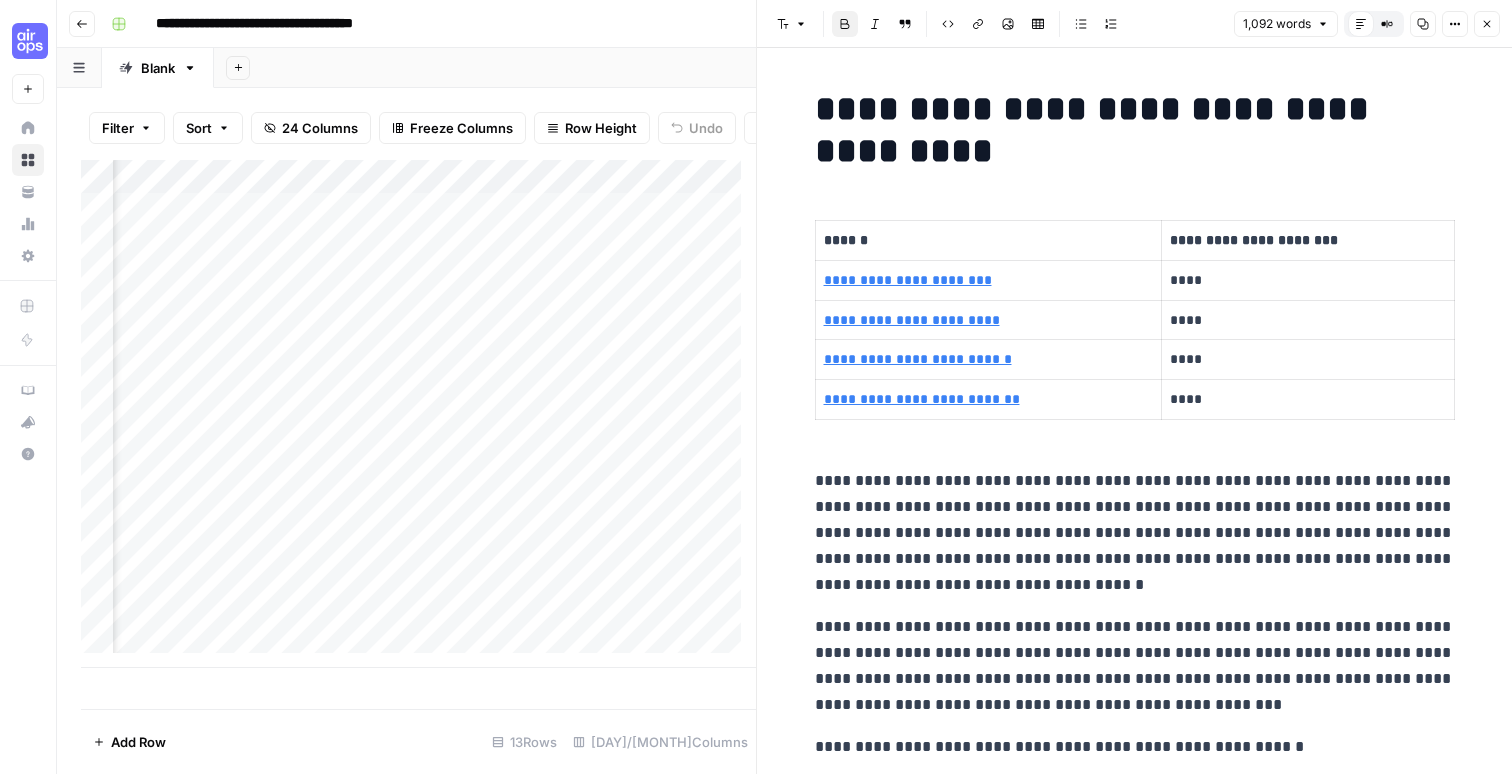 scroll, scrollTop: 0, scrollLeft: 221, axis: horizontal 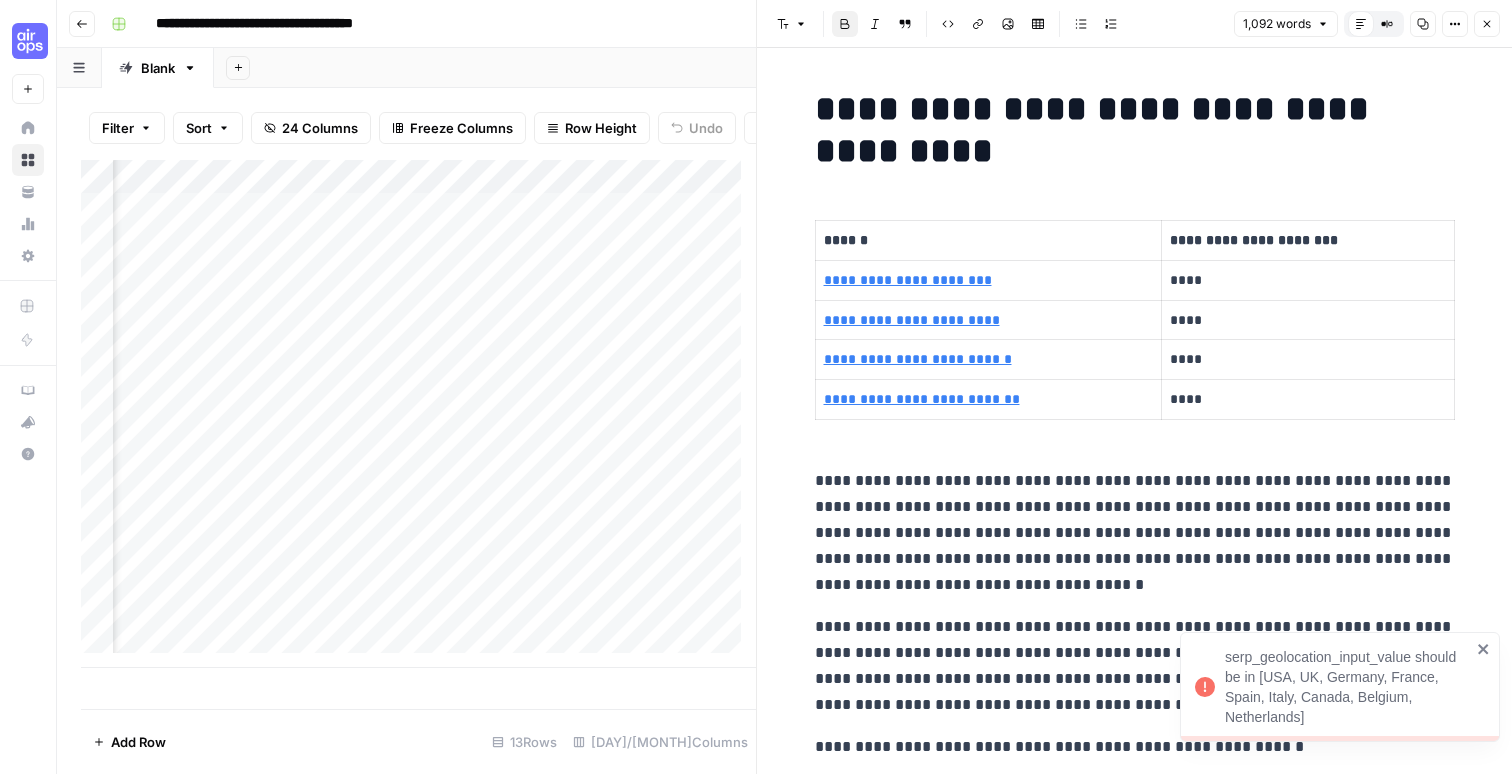 click 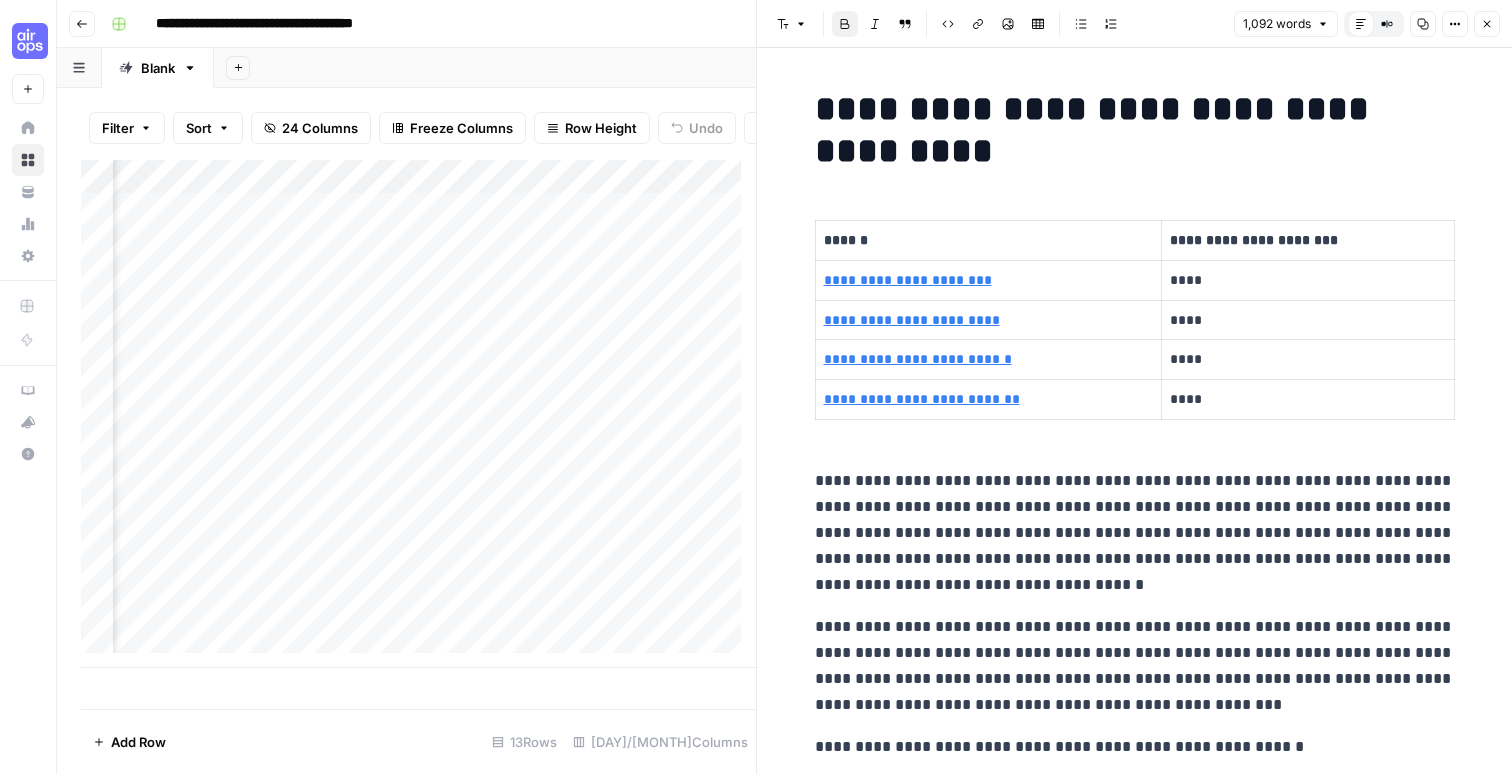 scroll, scrollTop: 0, scrollLeft: 0, axis: both 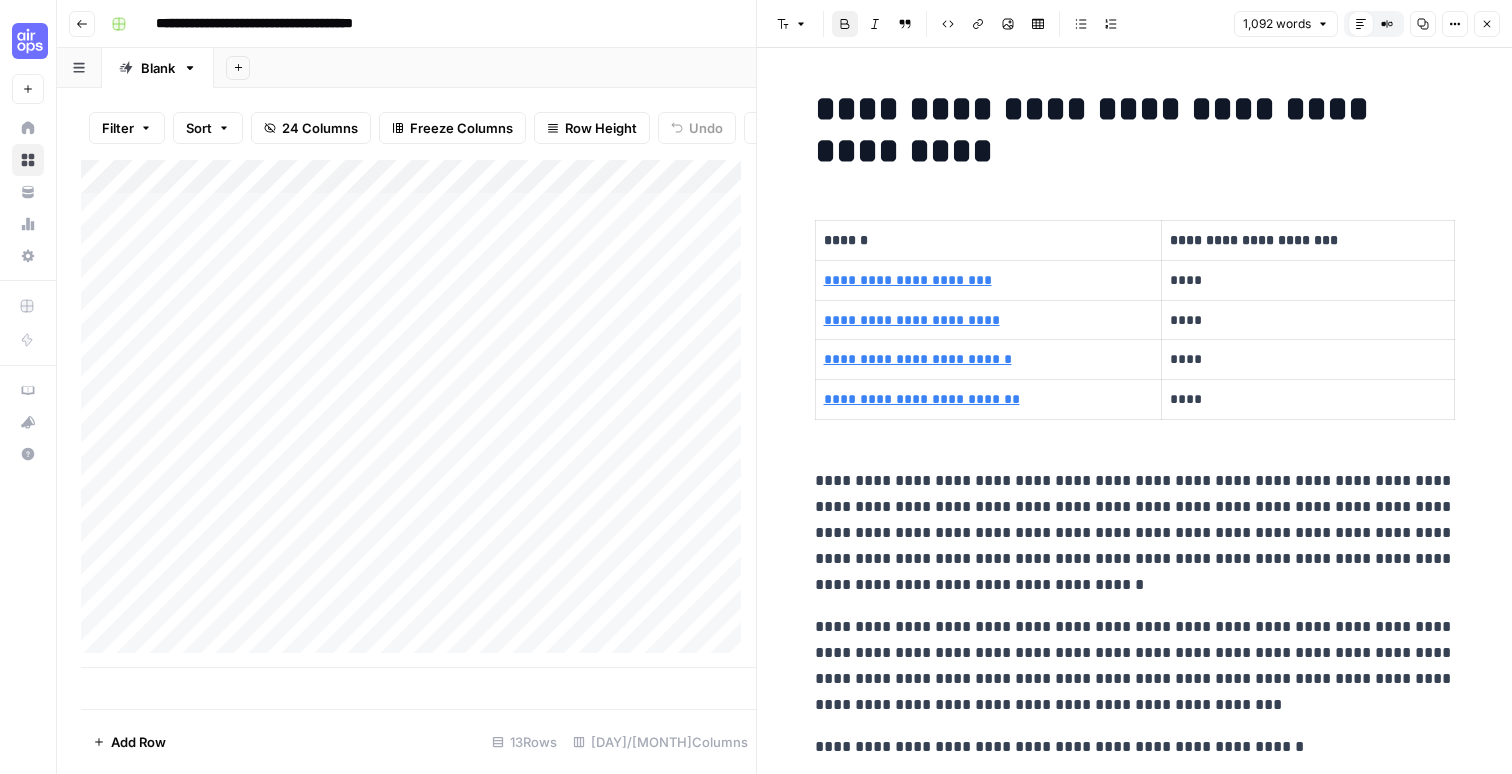 click on "**********" at bounding box center [1135, 533] 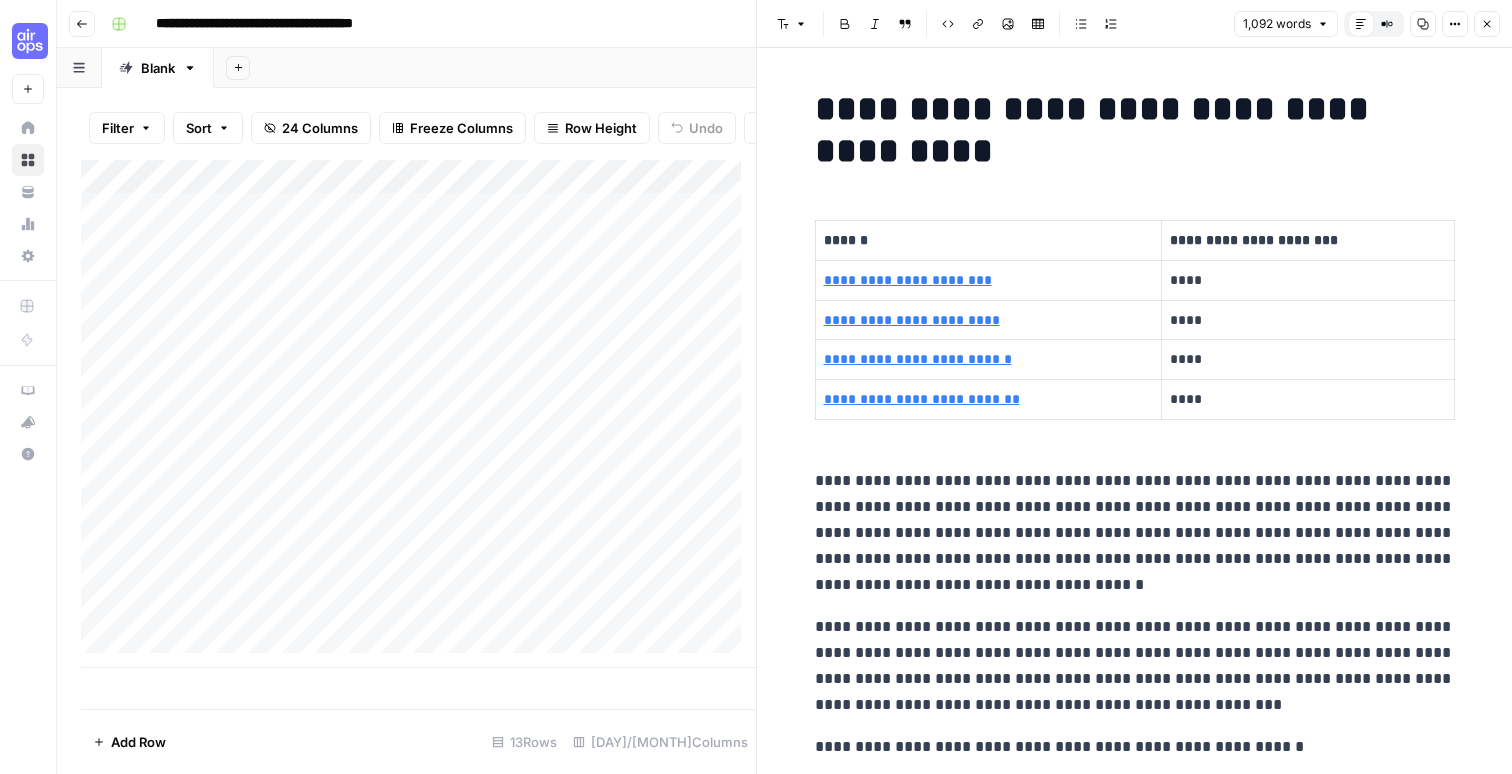 click 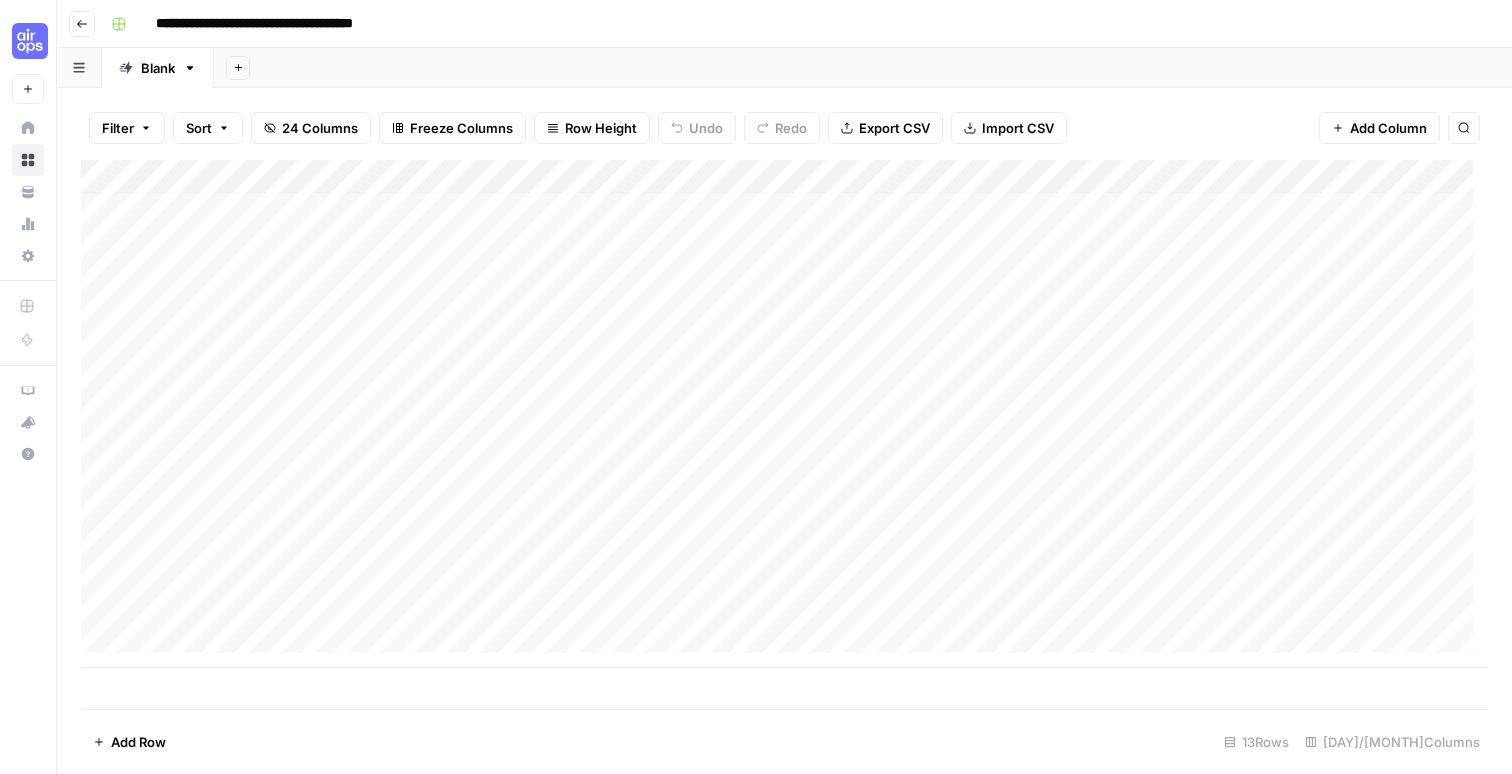 scroll, scrollTop: 15, scrollLeft: 0, axis: vertical 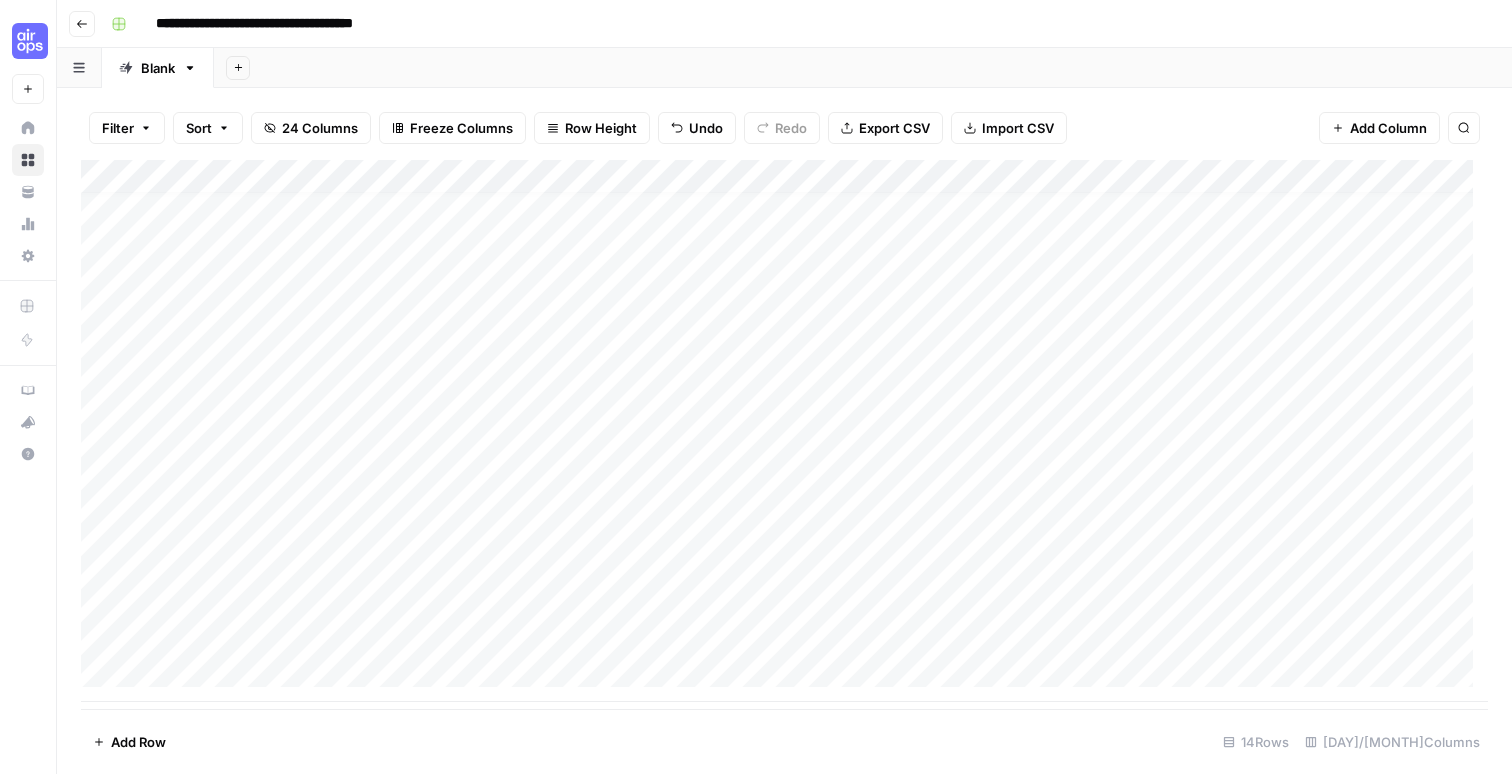 click on "Add Column" at bounding box center (784, 431) 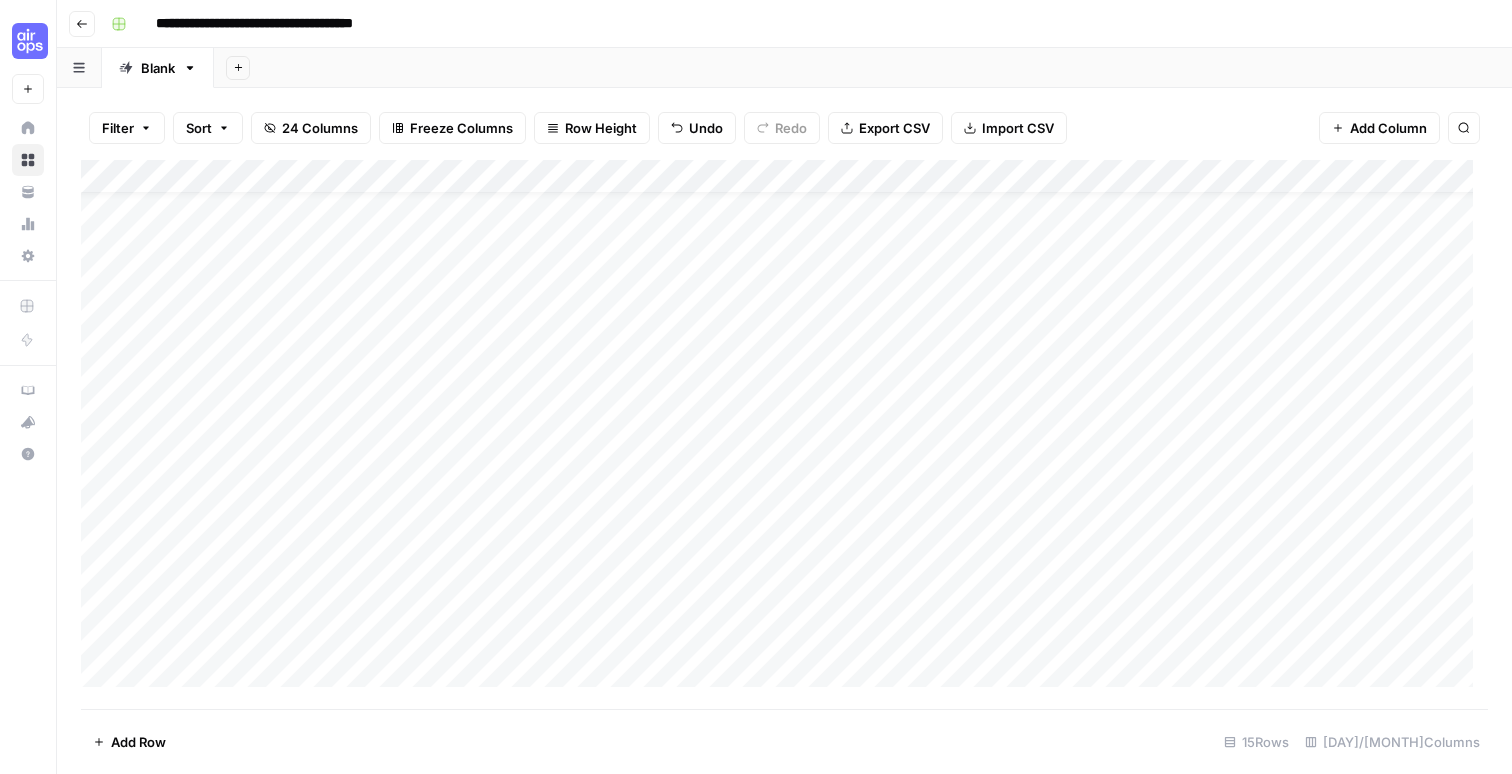 scroll, scrollTop: 42, scrollLeft: 0, axis: vertical 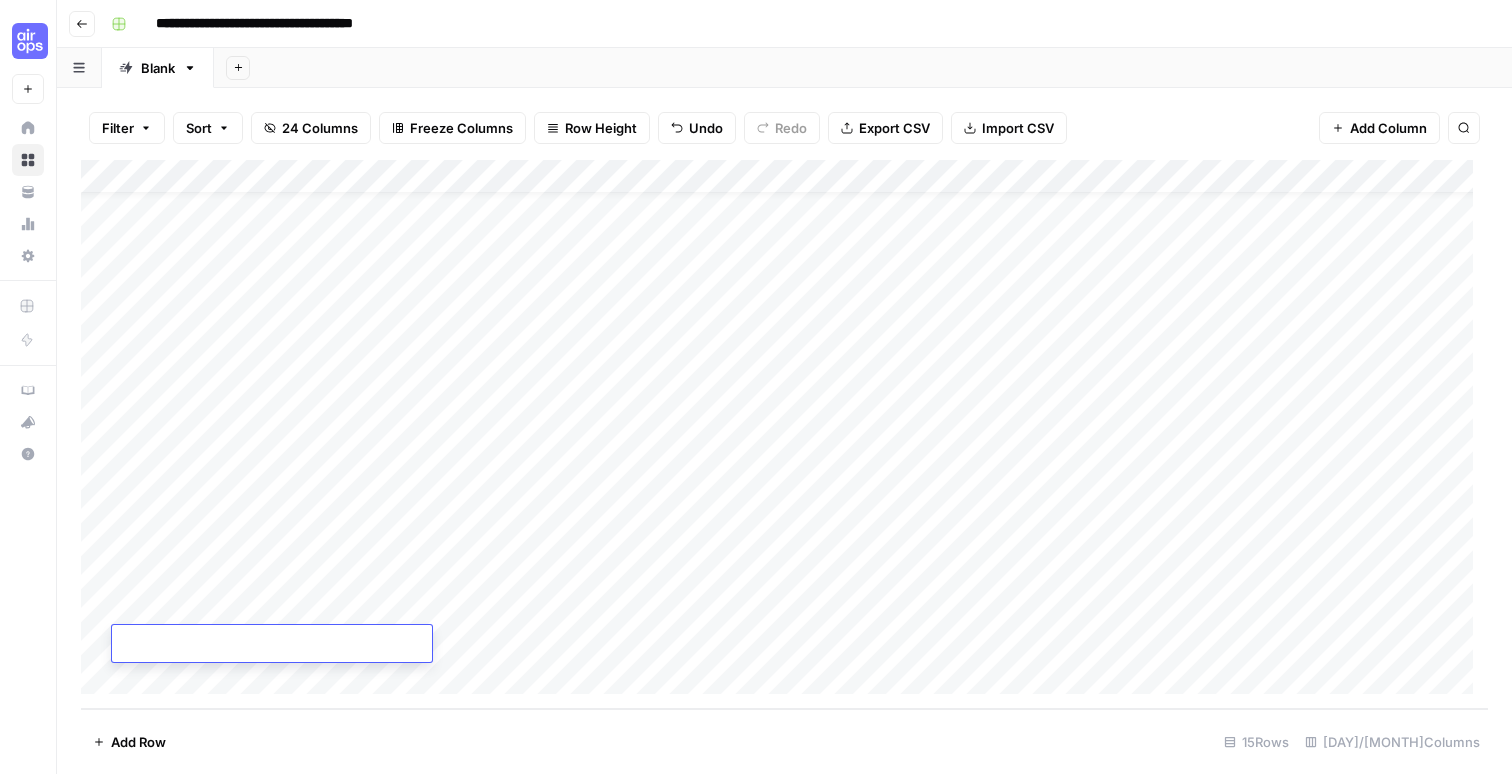 type on "**********" 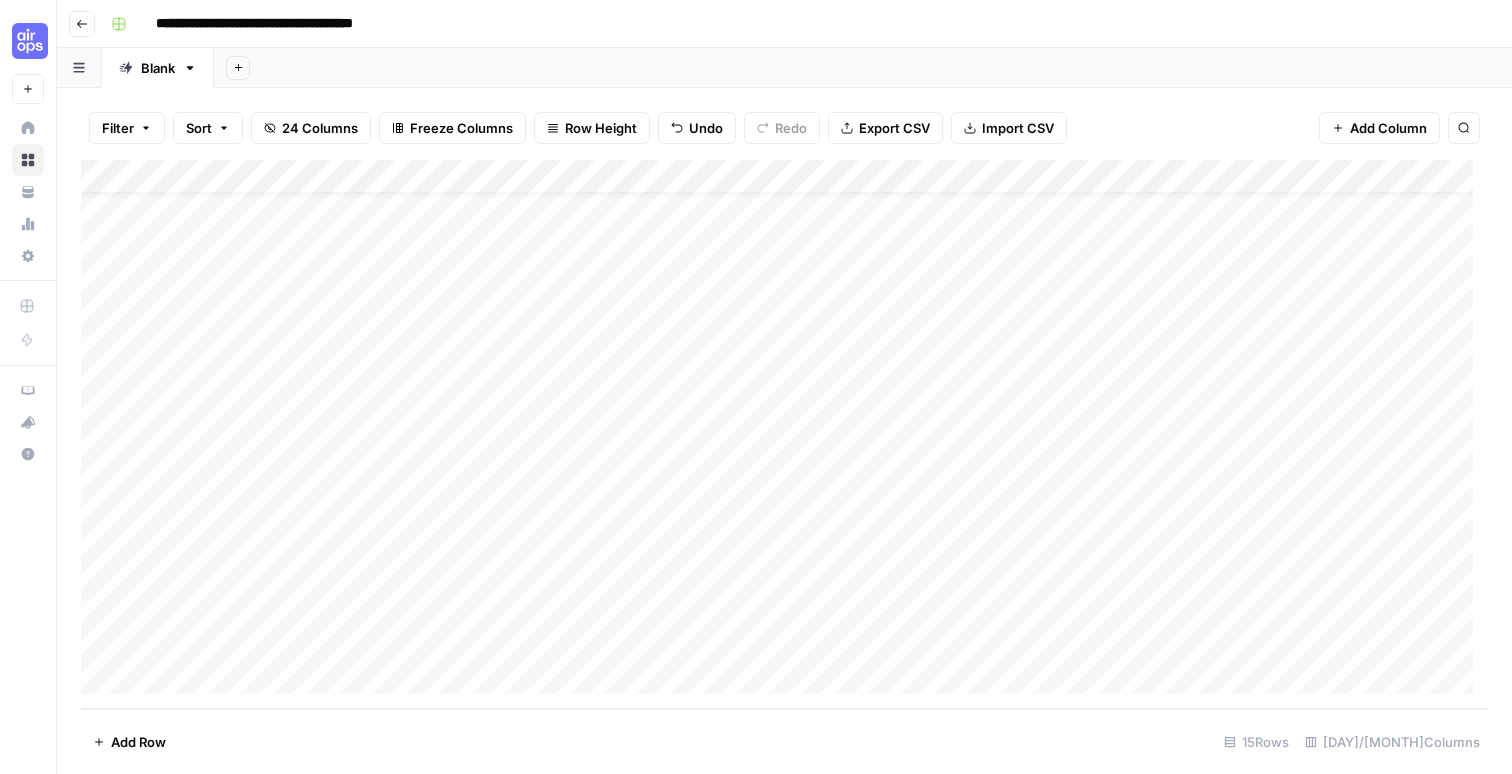 click on "Add Column" at bounding box center (784, 434) 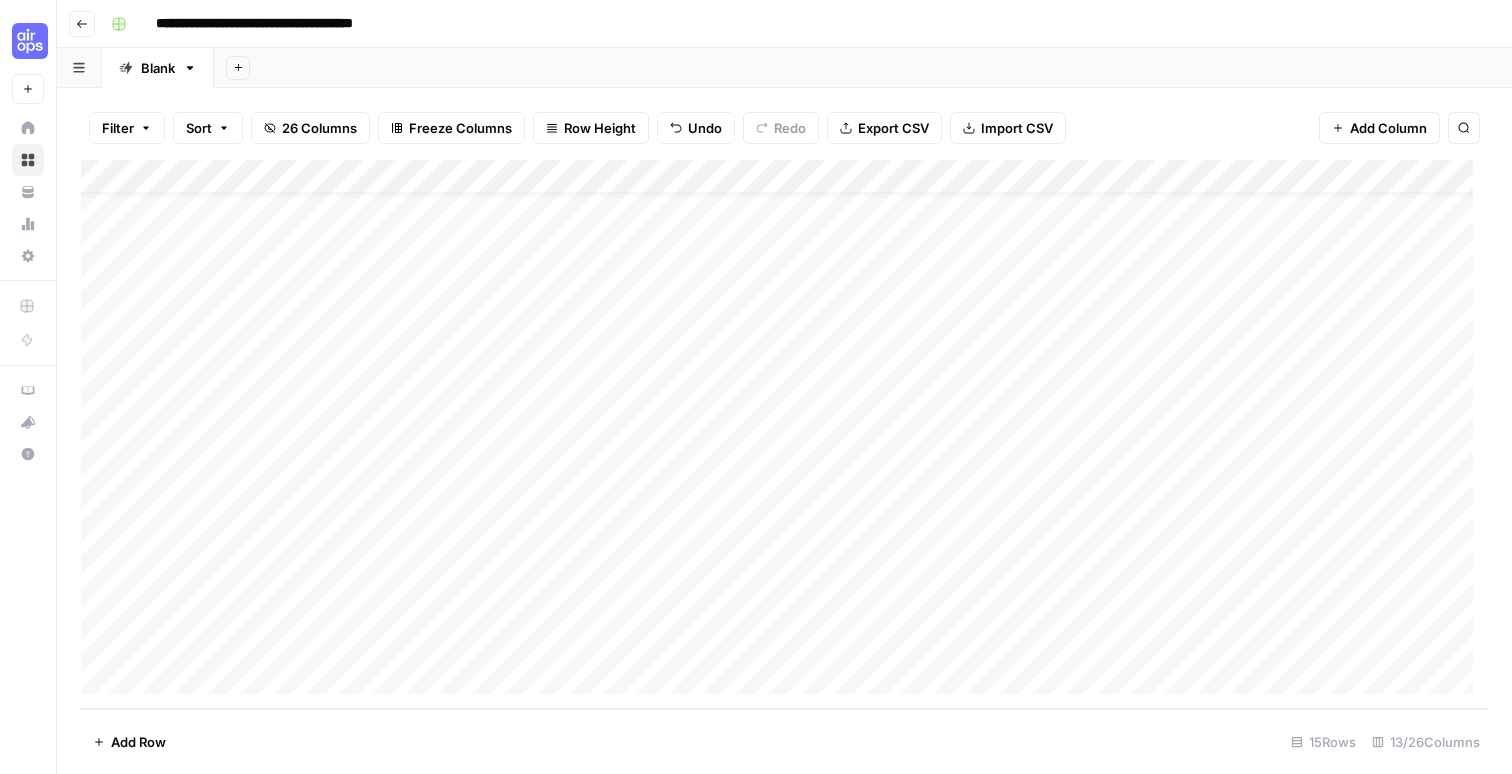 click on "Add Column" at bounding box center [784, 434] 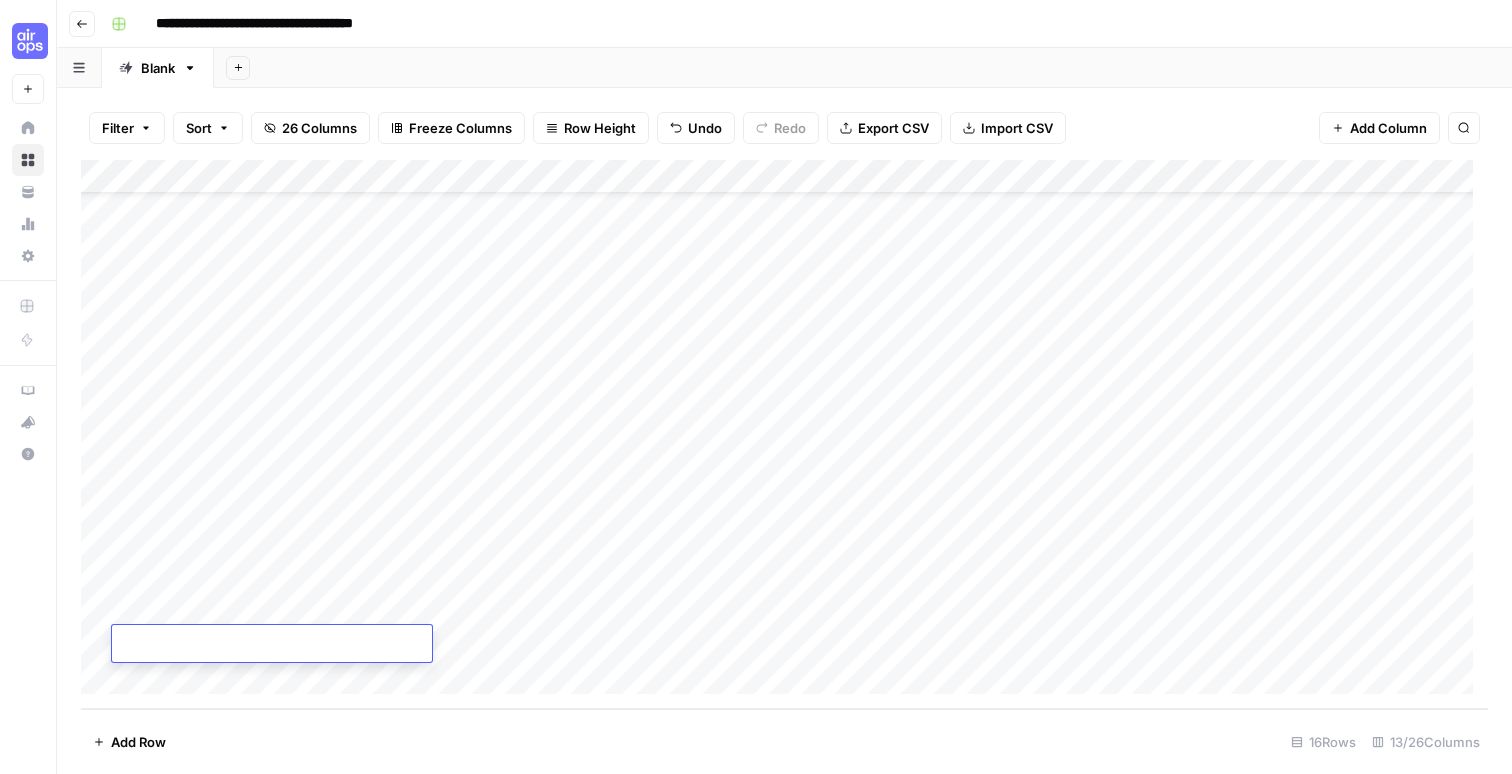 click at bounding box center [272, 645] 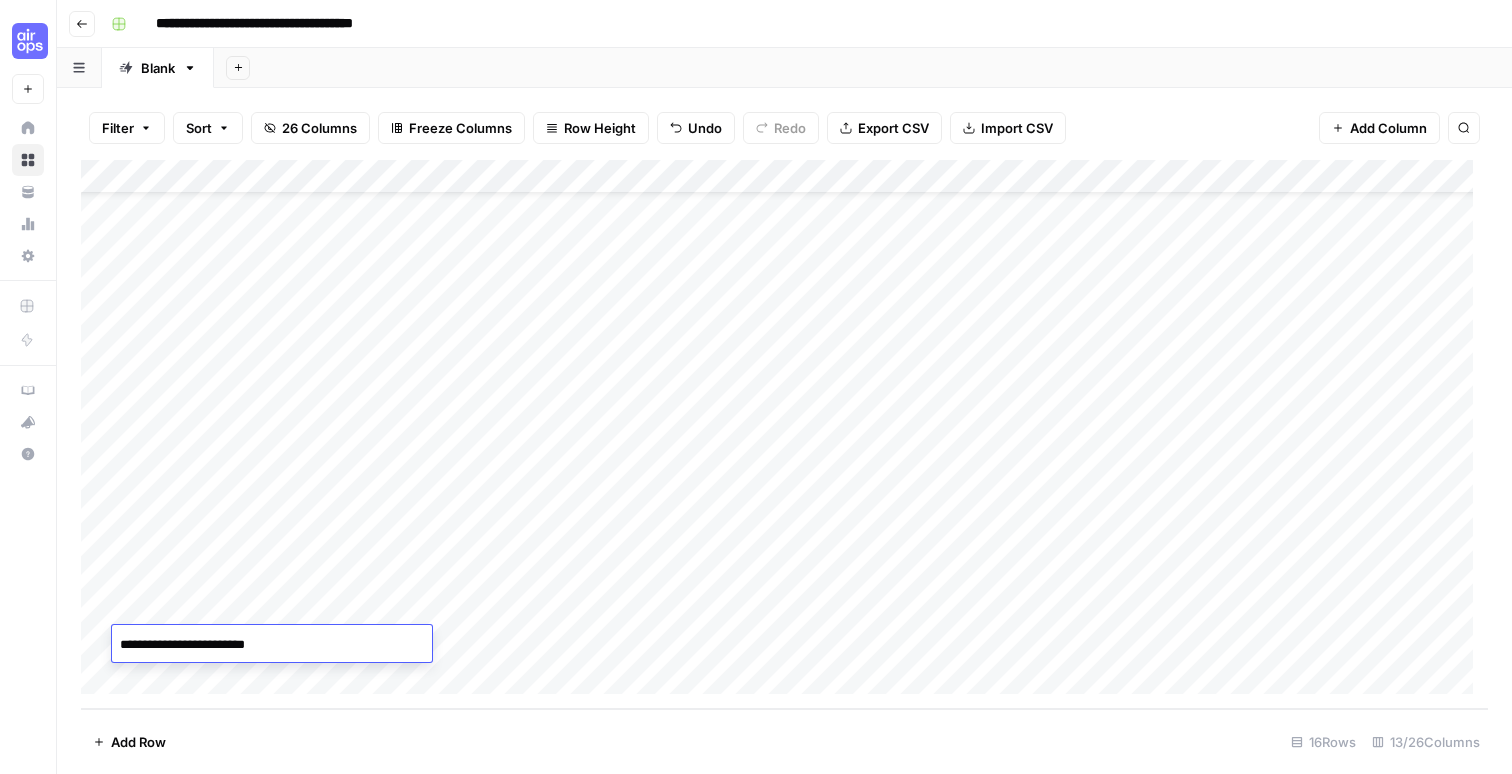 type on "**********" 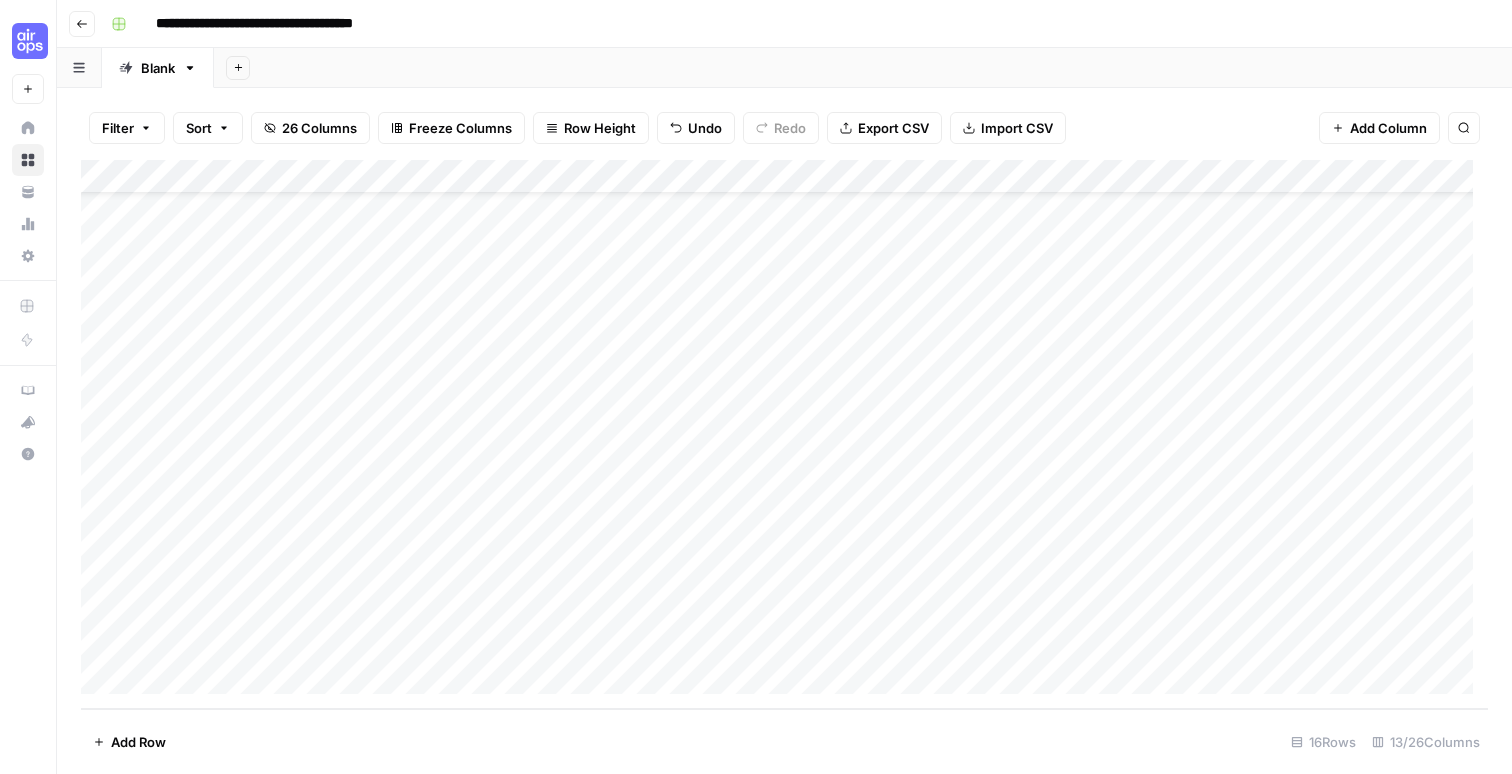 click on "Add Column" at bounding box center (784, 434) 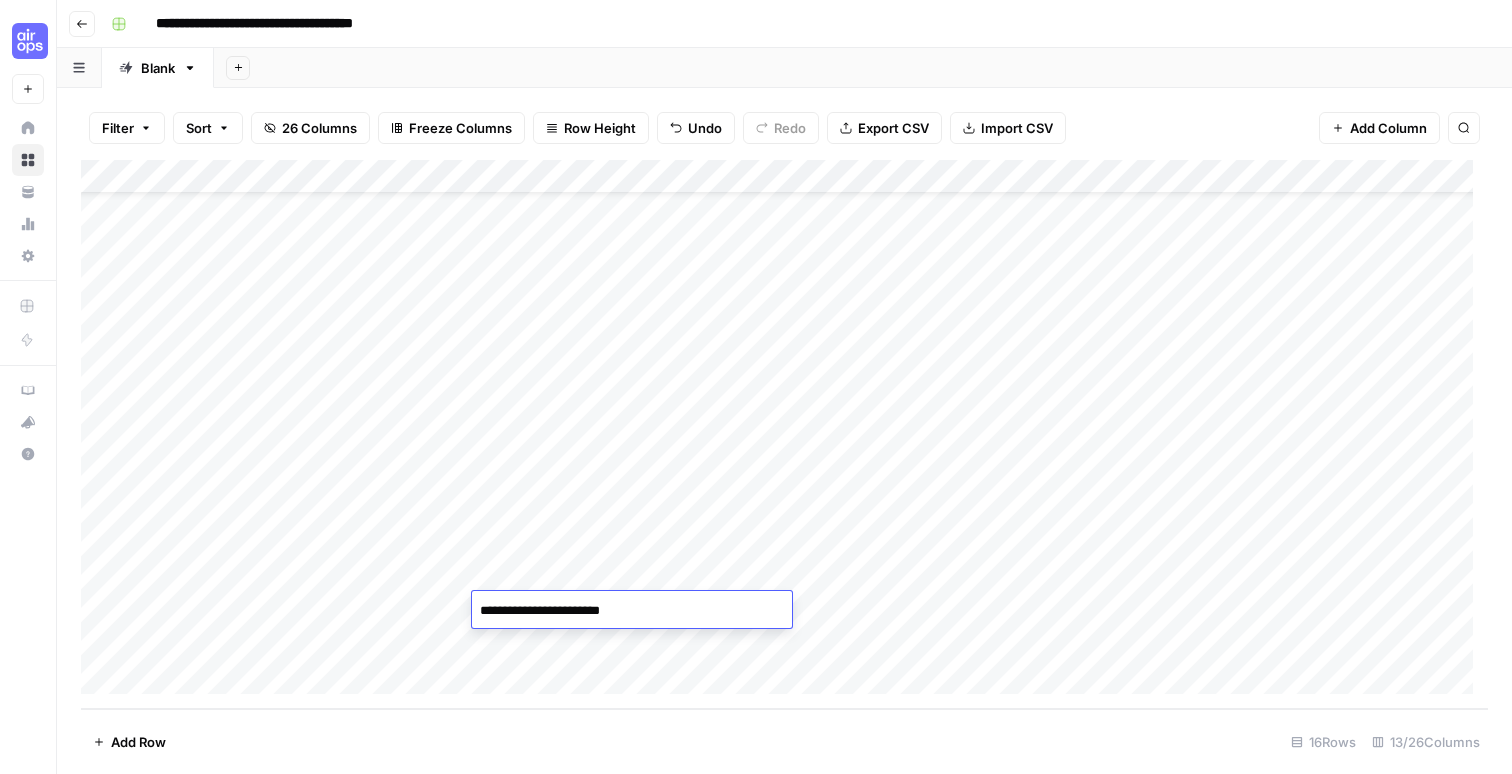 click on "**********" at bounding box center (632, 611) 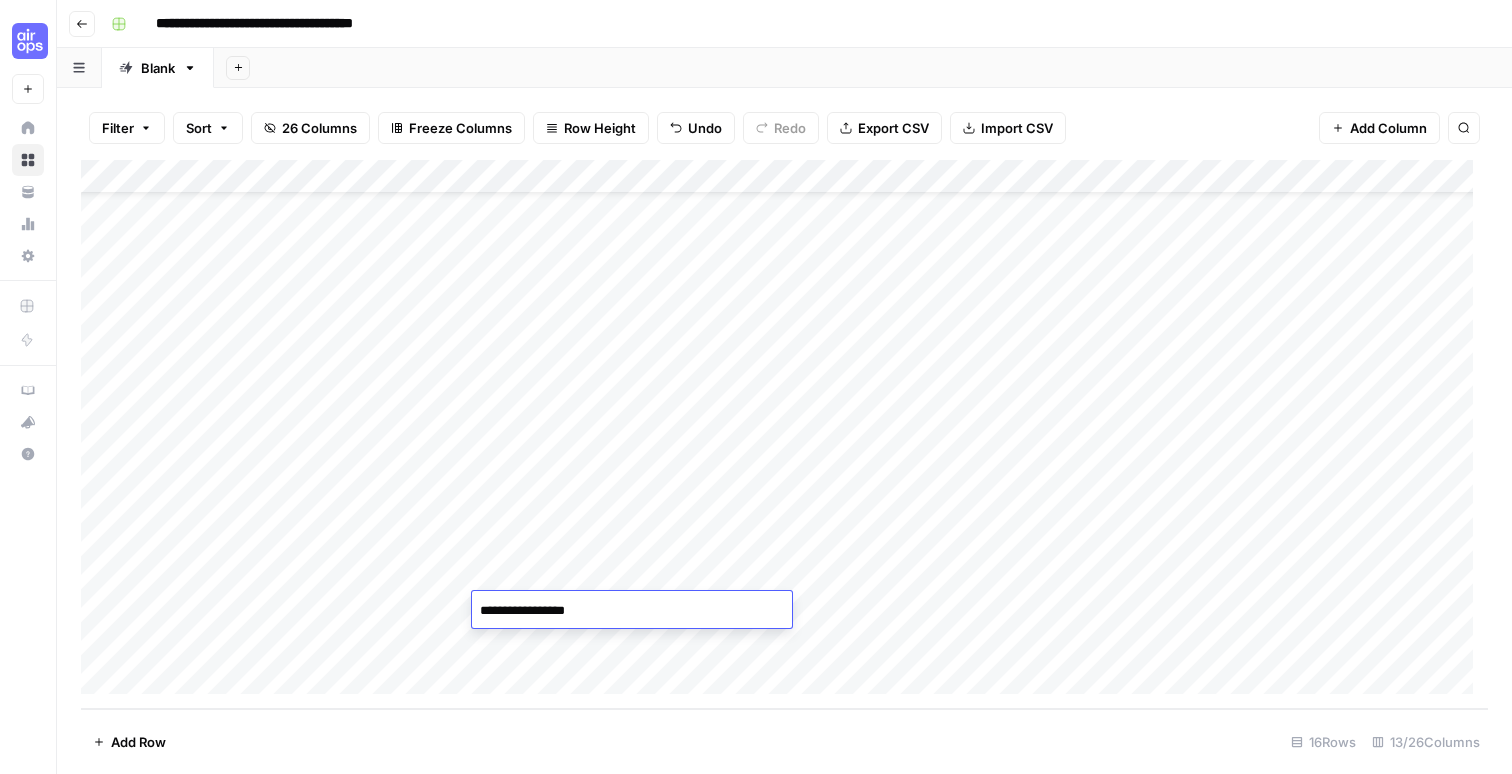 type on "**********" 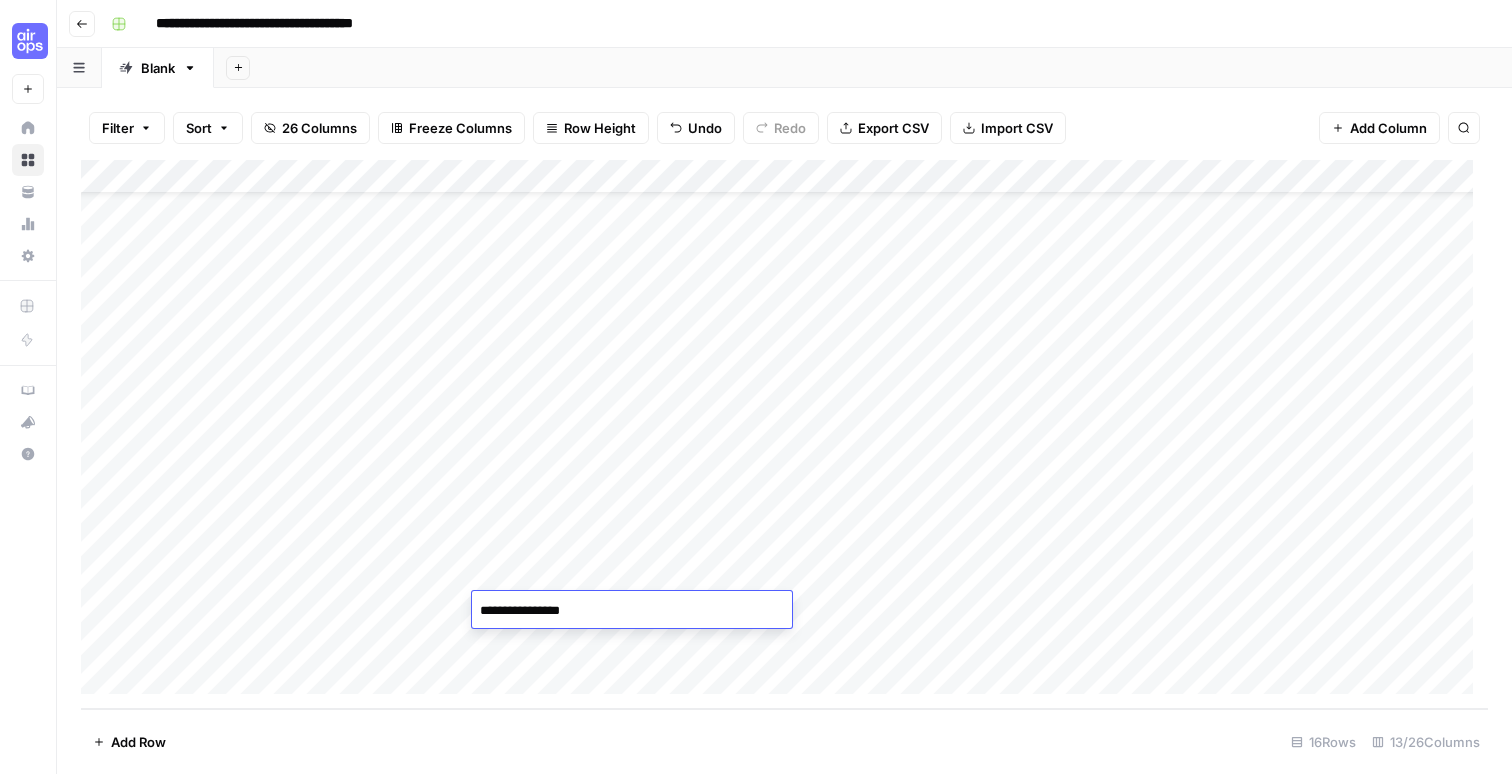 click on "Add Column" at bounding box center [784, 434] 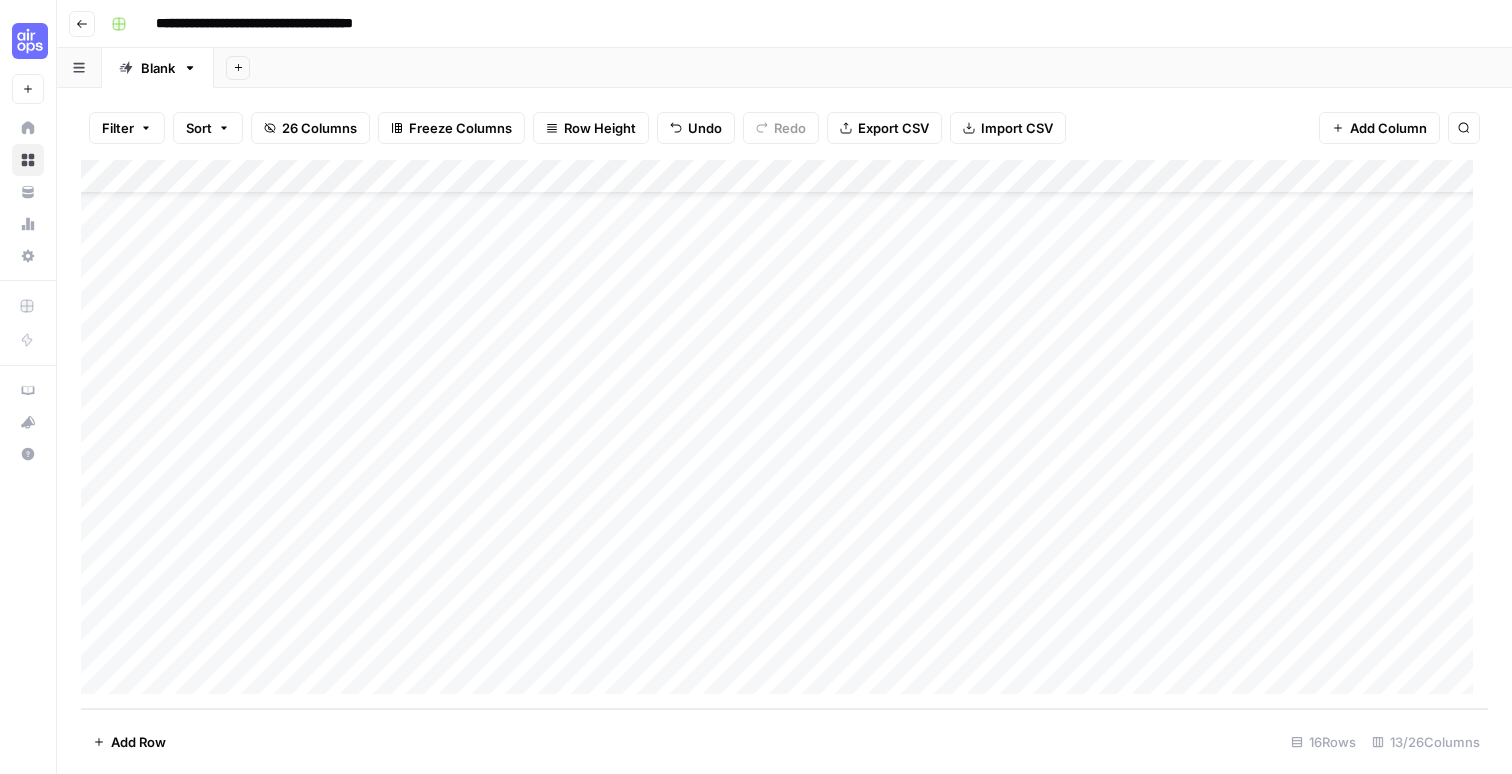 click on "Add Column" at bounding box center [784, 434] 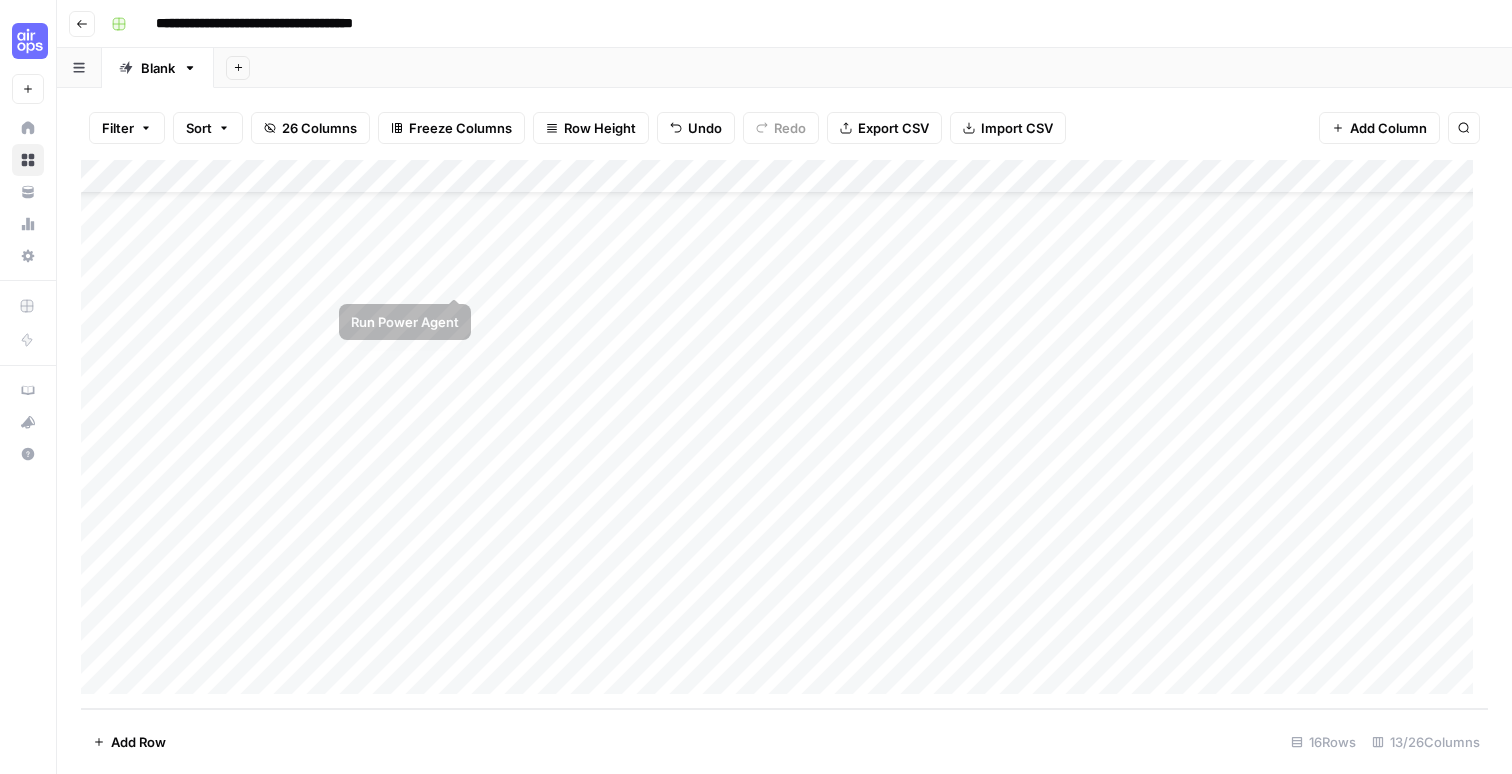 scroll, scrollTop: 71, scrollLeft: 0, axis: vertical 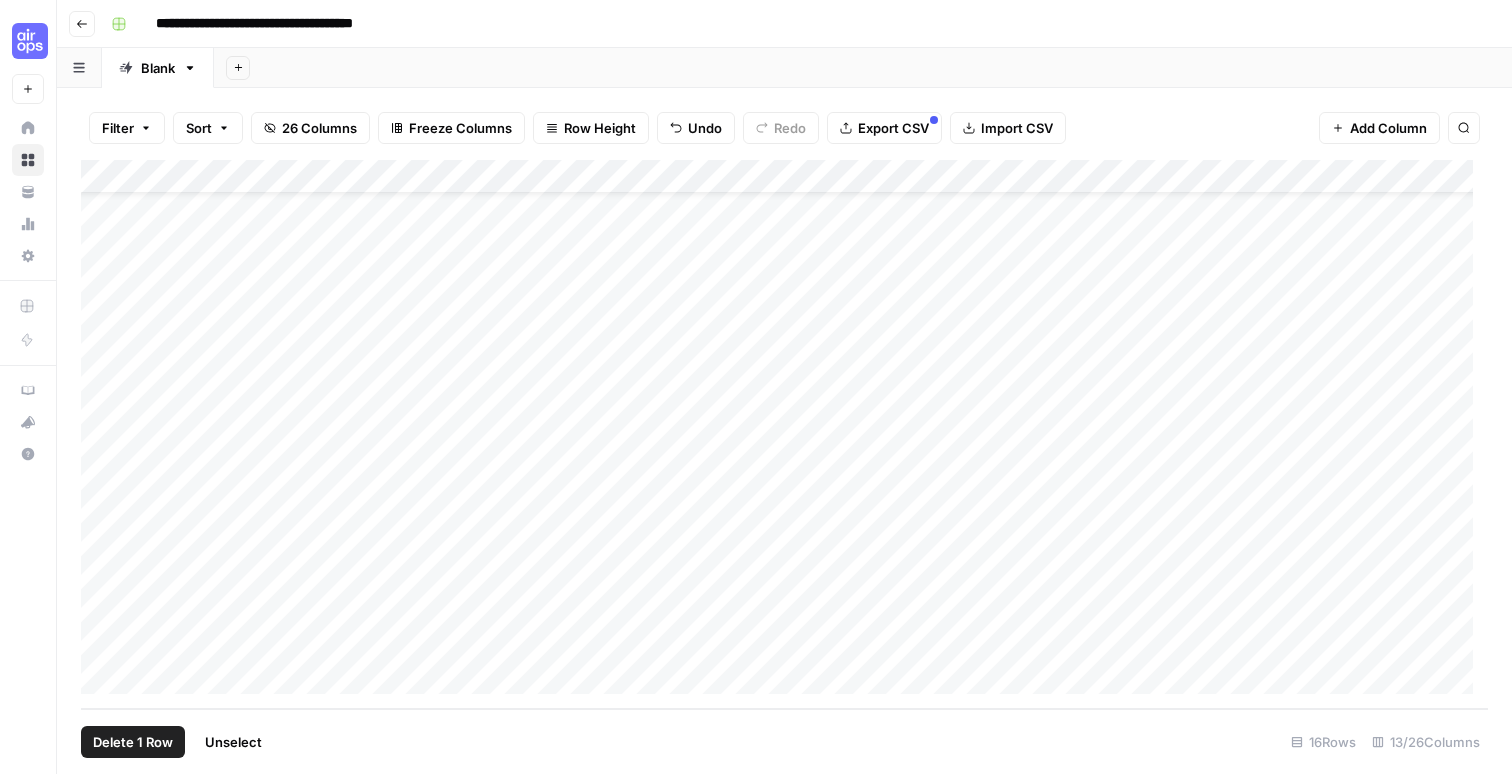 click on "Add Column" at bounding box center (784, 434) 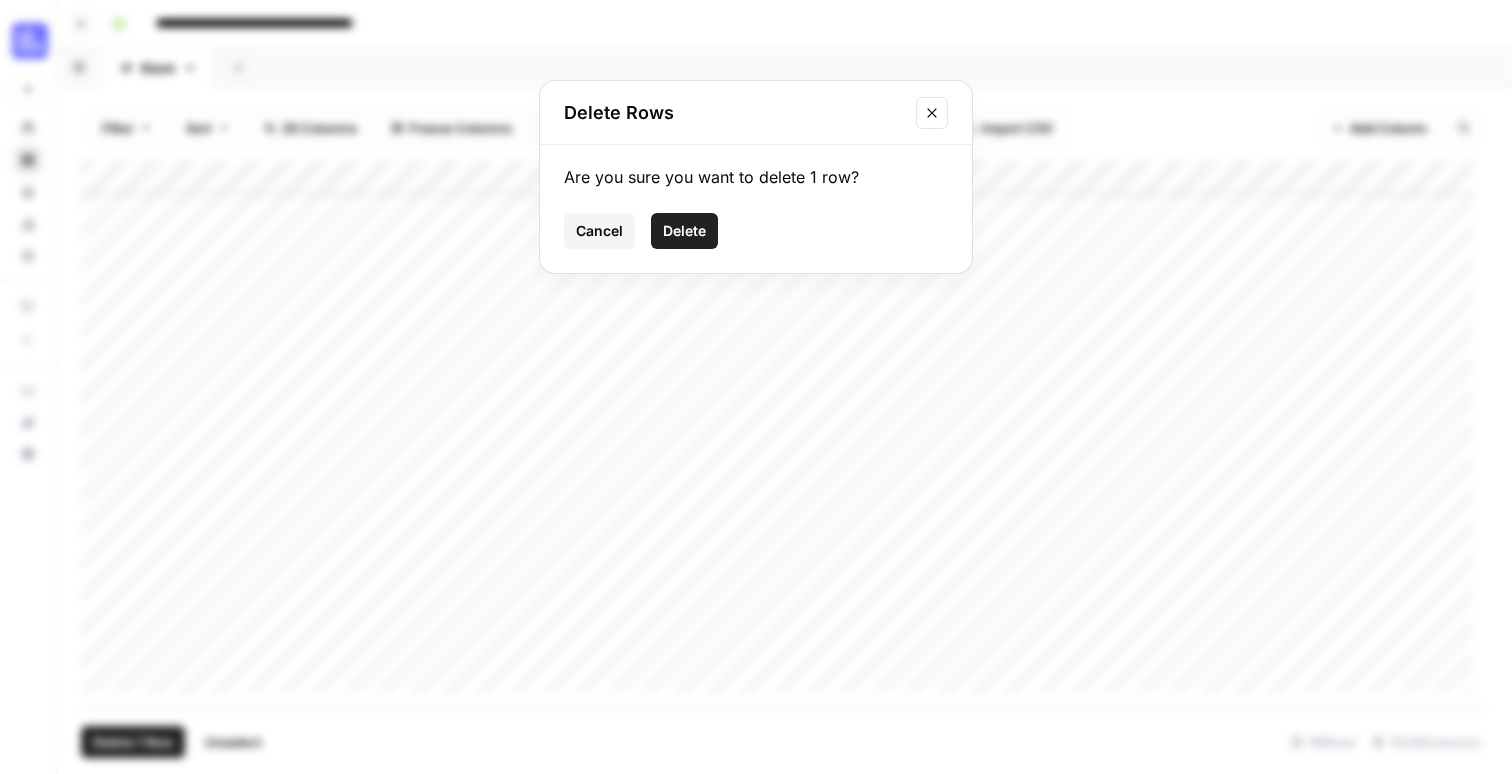 click on "Delete" at bounding box center [684, 231] 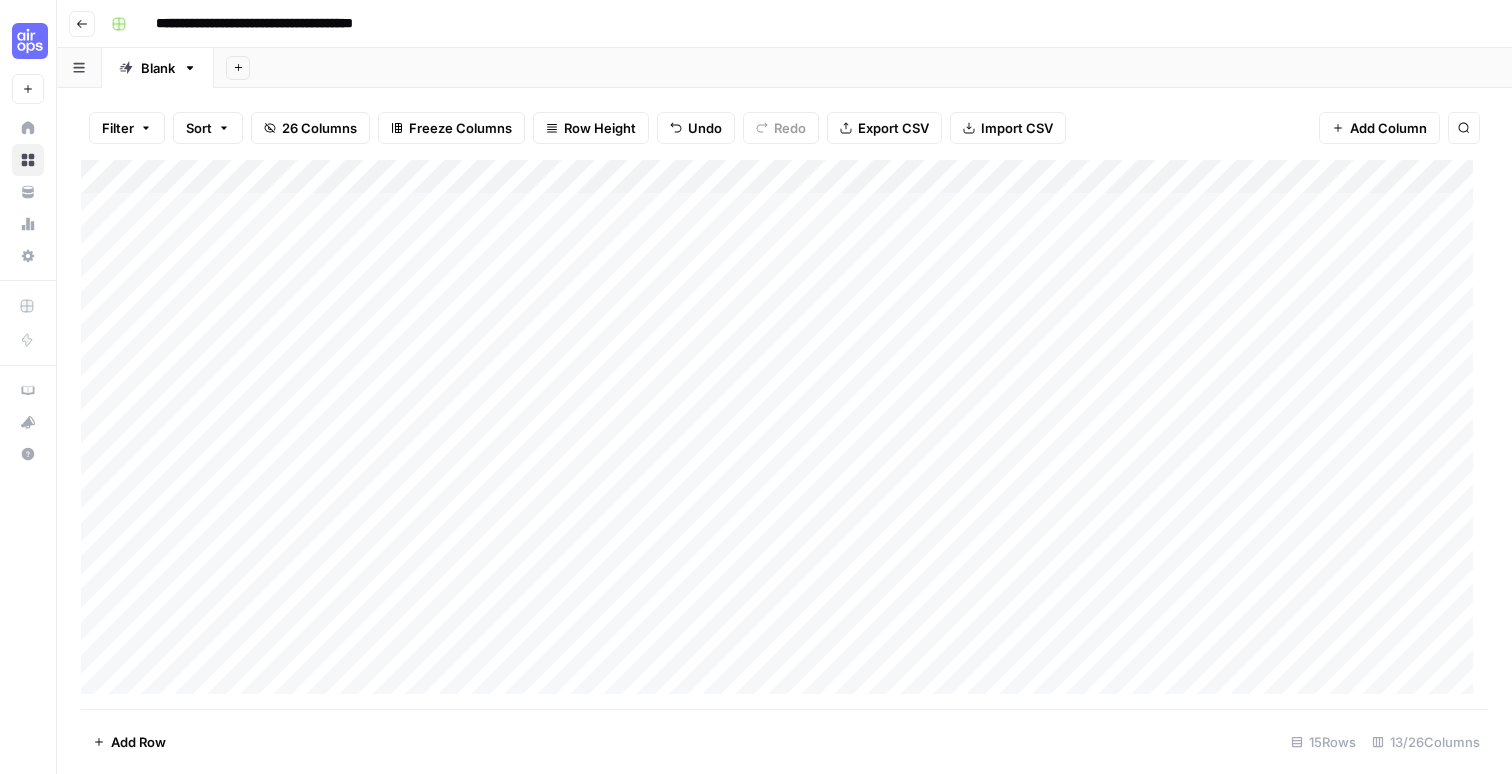 scroll, scrollTop: 42, scrollLeft: 0, axis: vertical 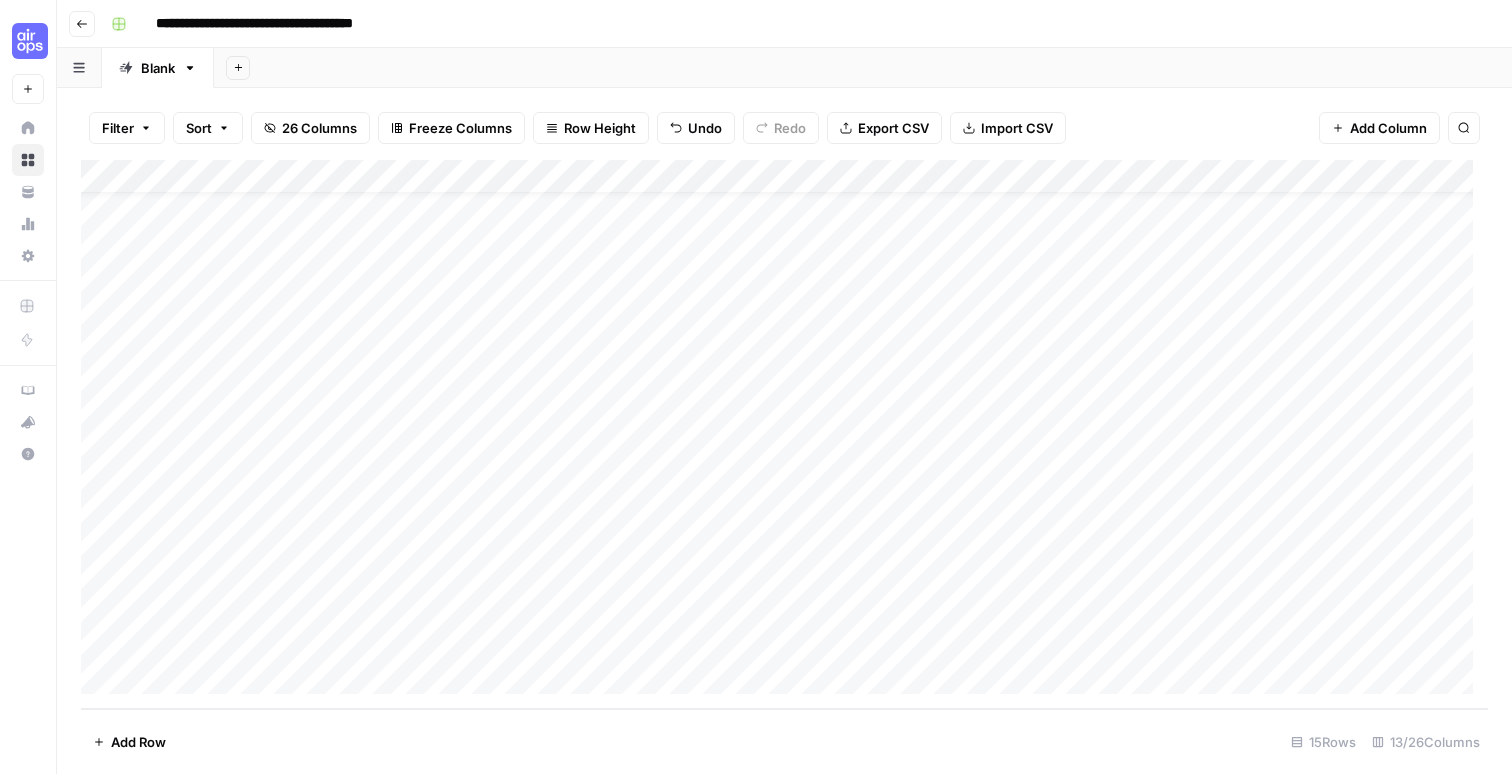 click on "Add Column" at bounding box center (784, 434) 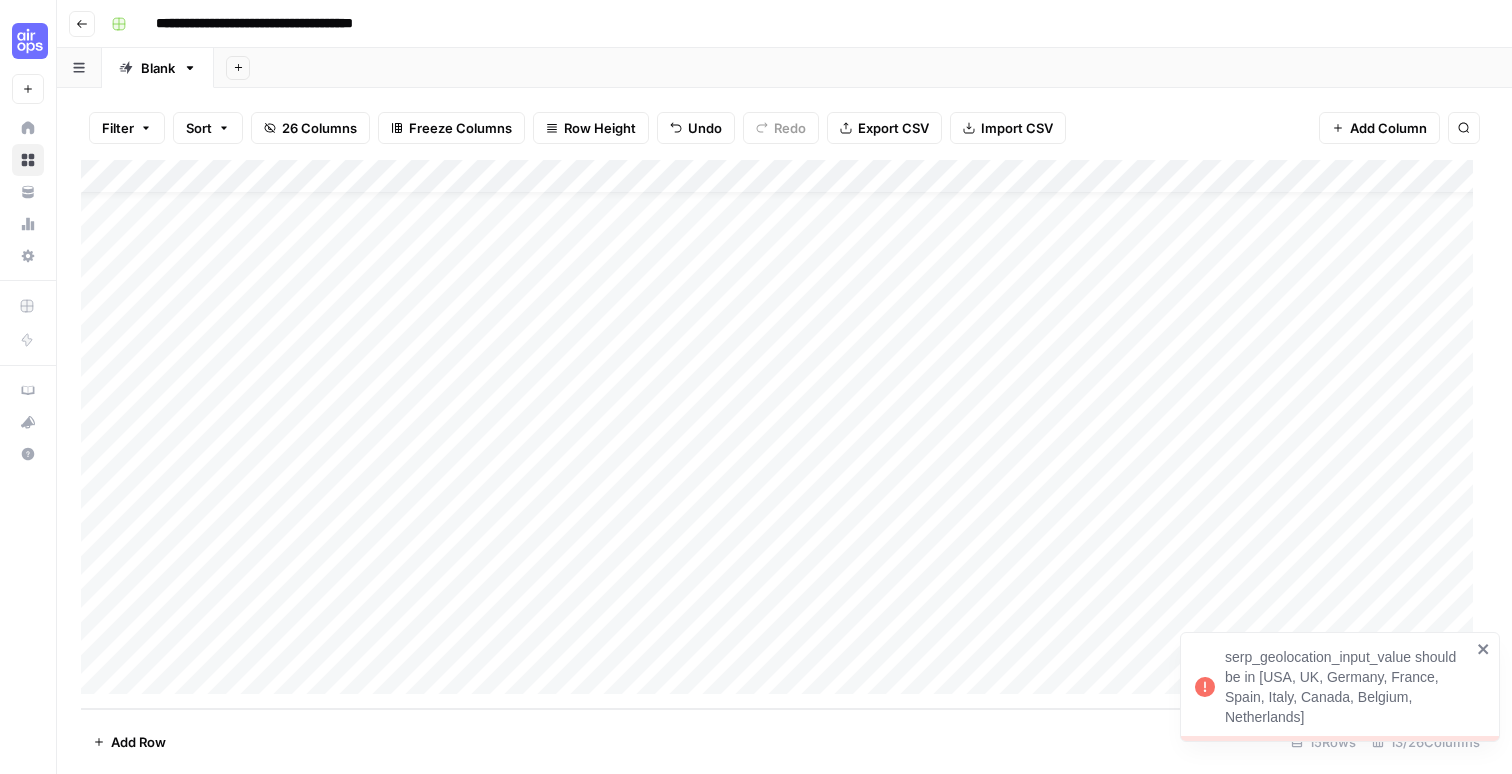 click 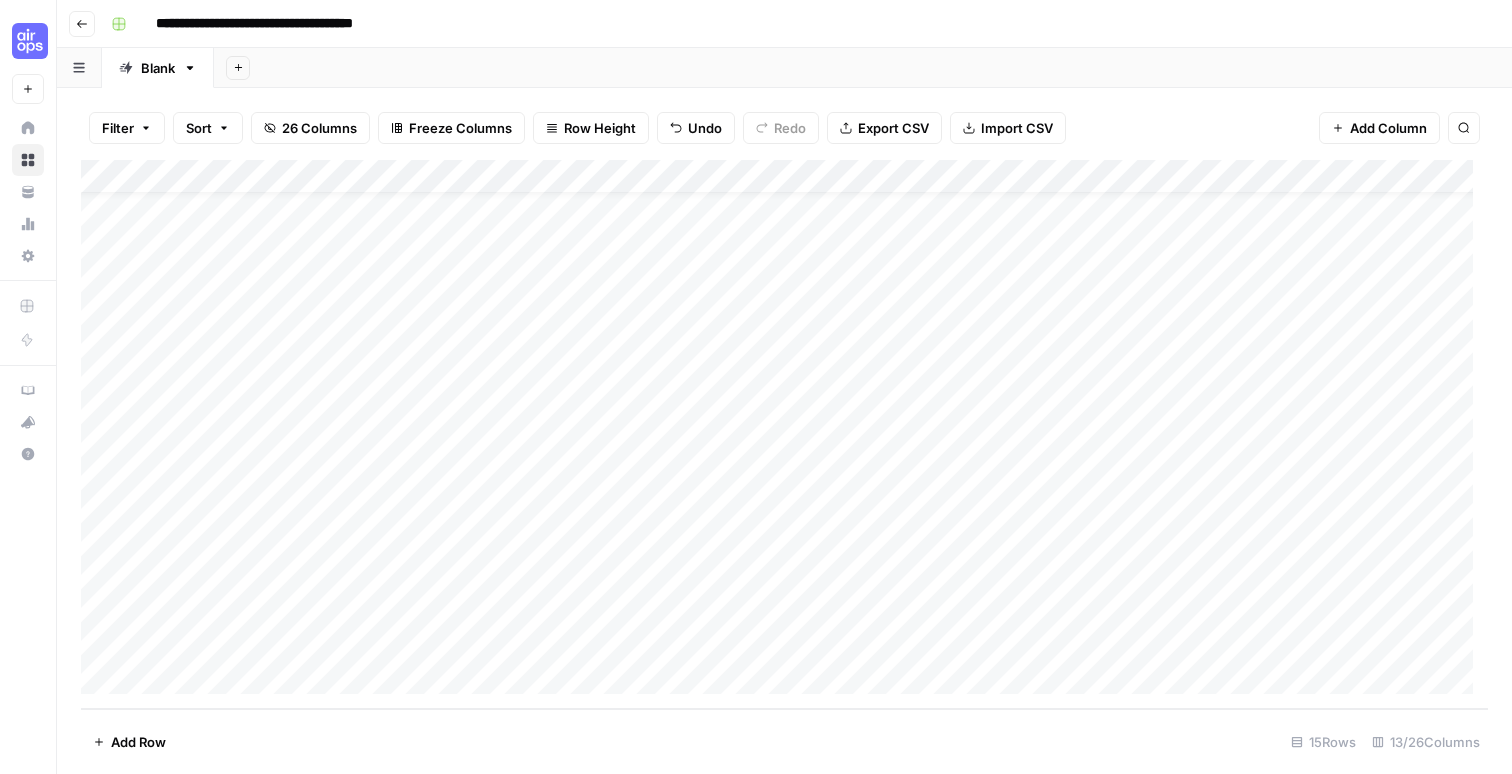click on "Add Column" at bounding box center [784, 434] 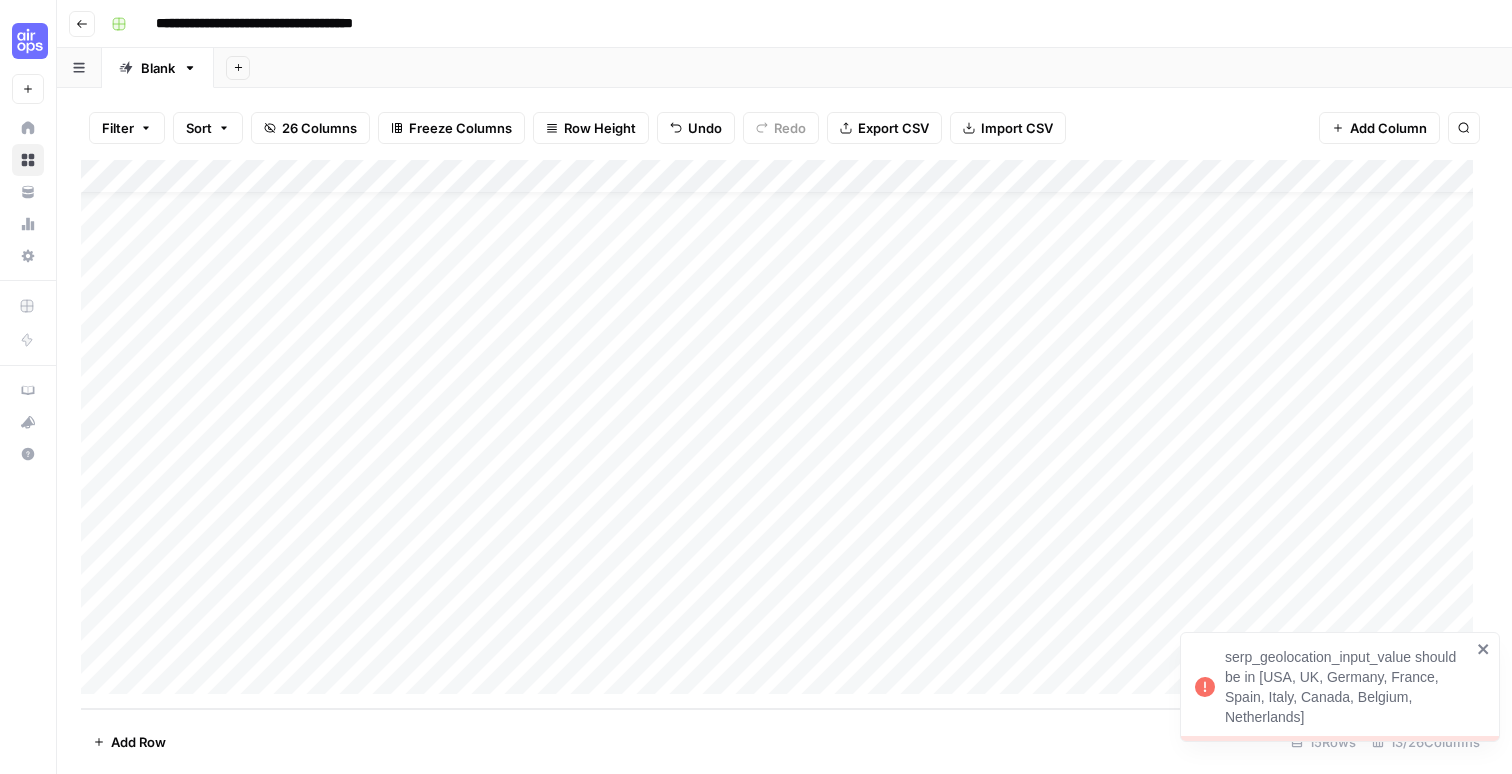 click 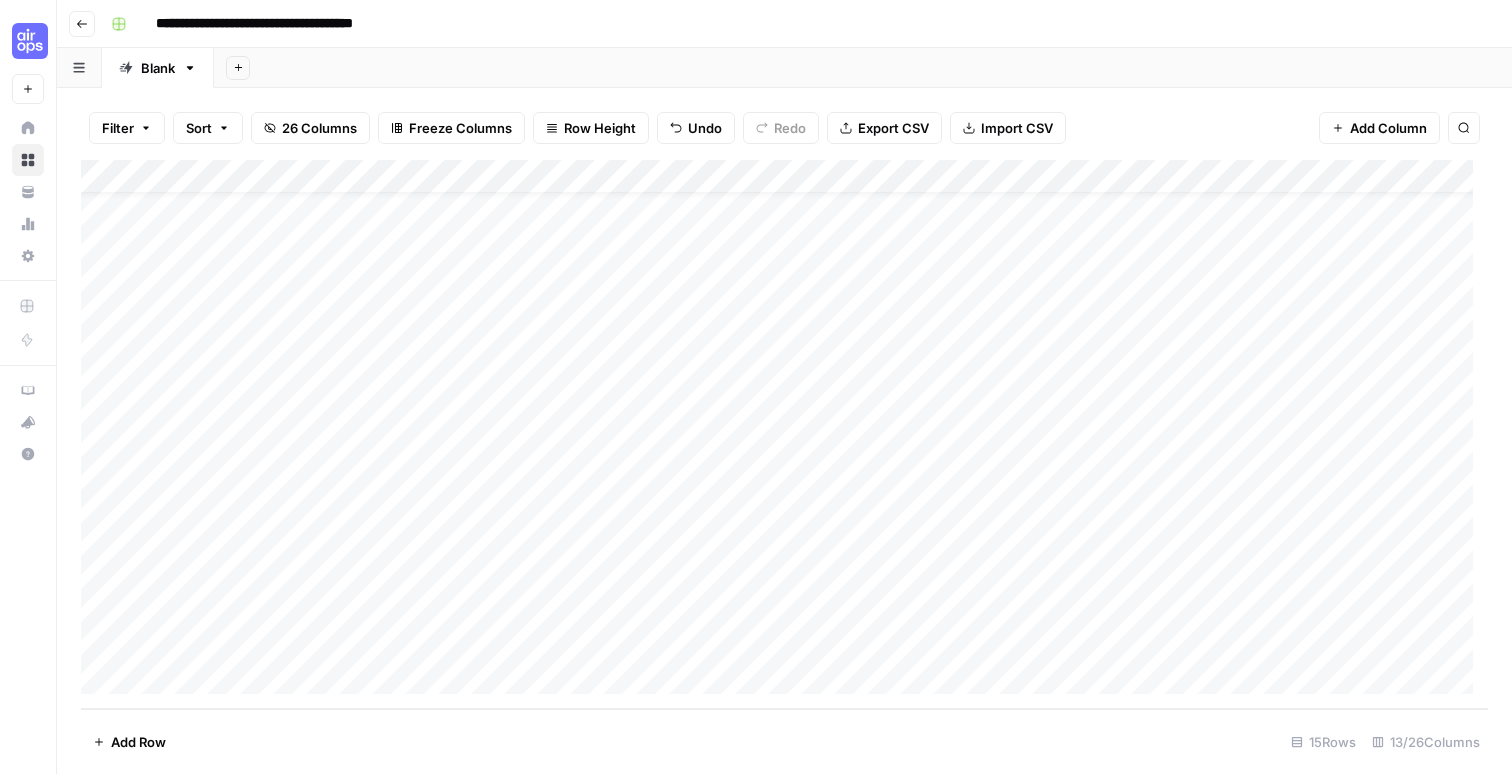 click on "Add Row 15 Rows 13/26 Columns" at bounding box center (784, 741) 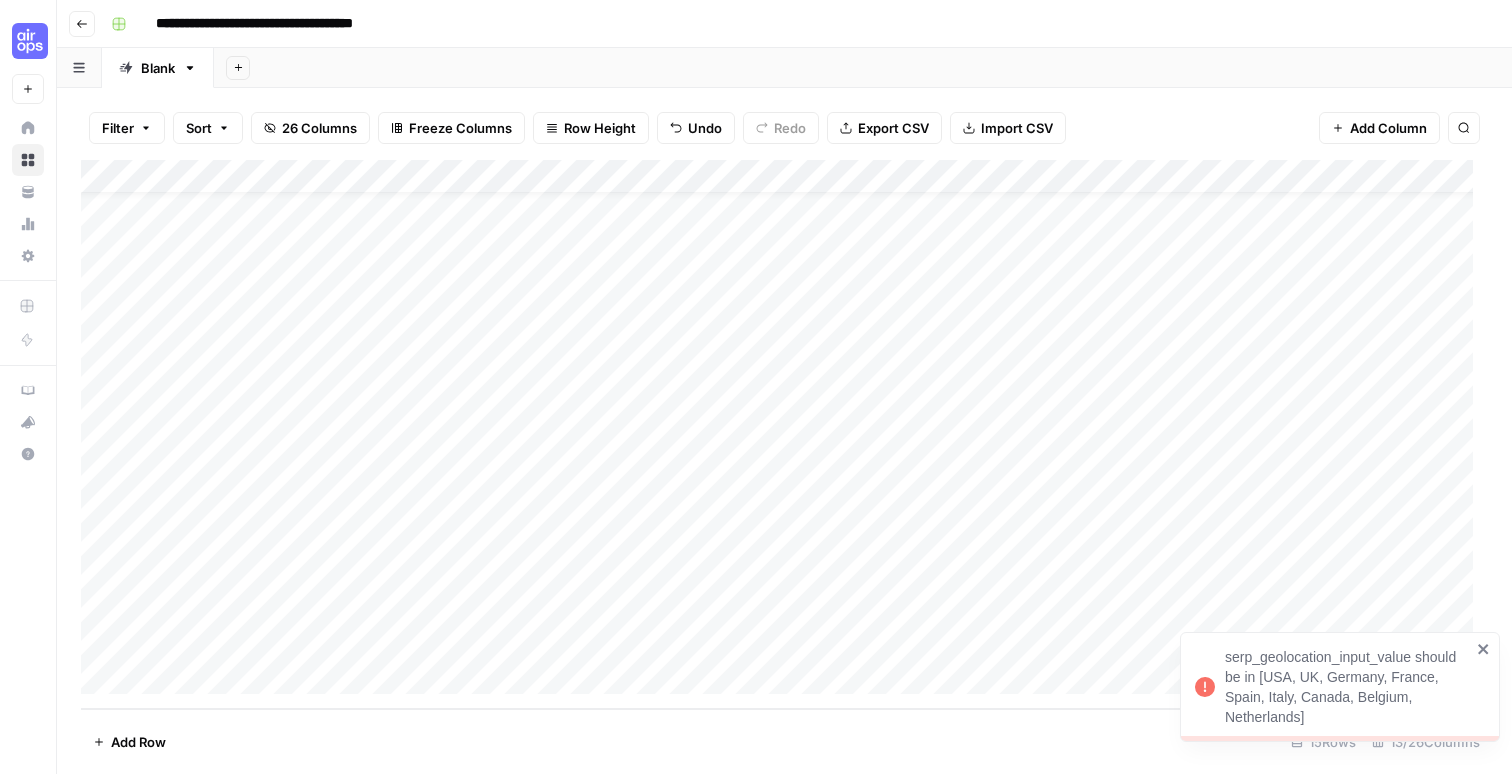 click 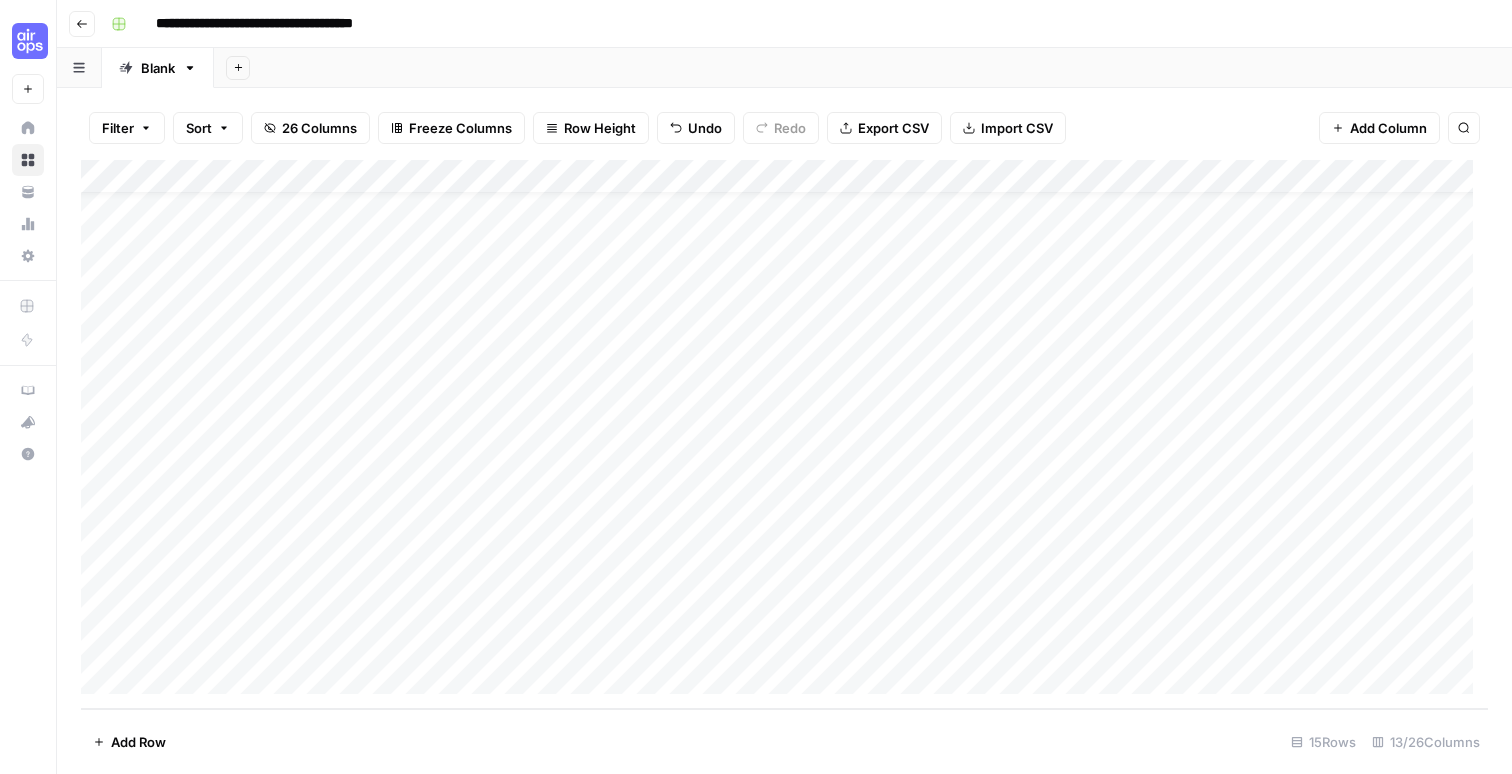 click on "Add Column" at bounding box center (784, 434) 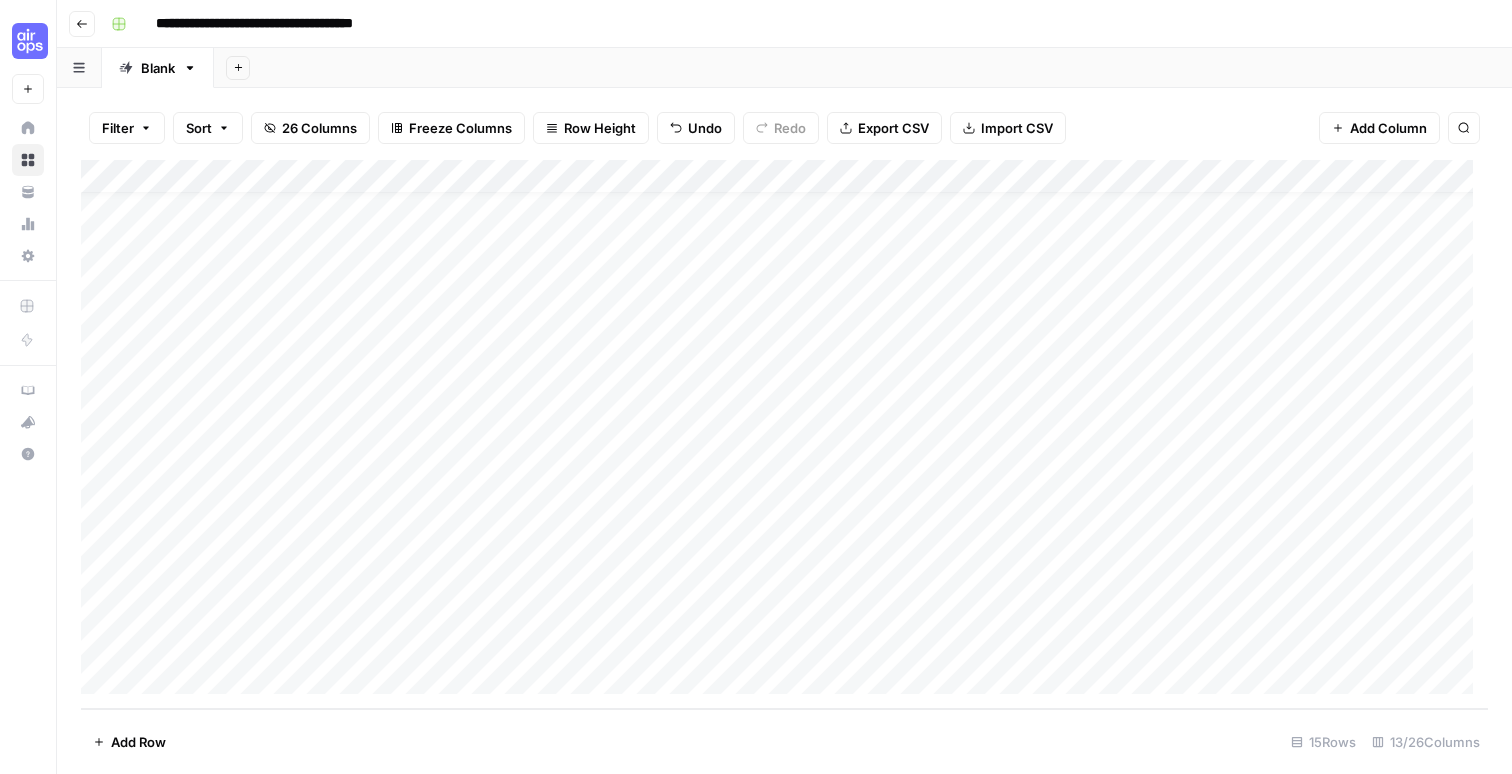 scroll, scrollTop: 31, scrollLeft: 0, axis: vertical 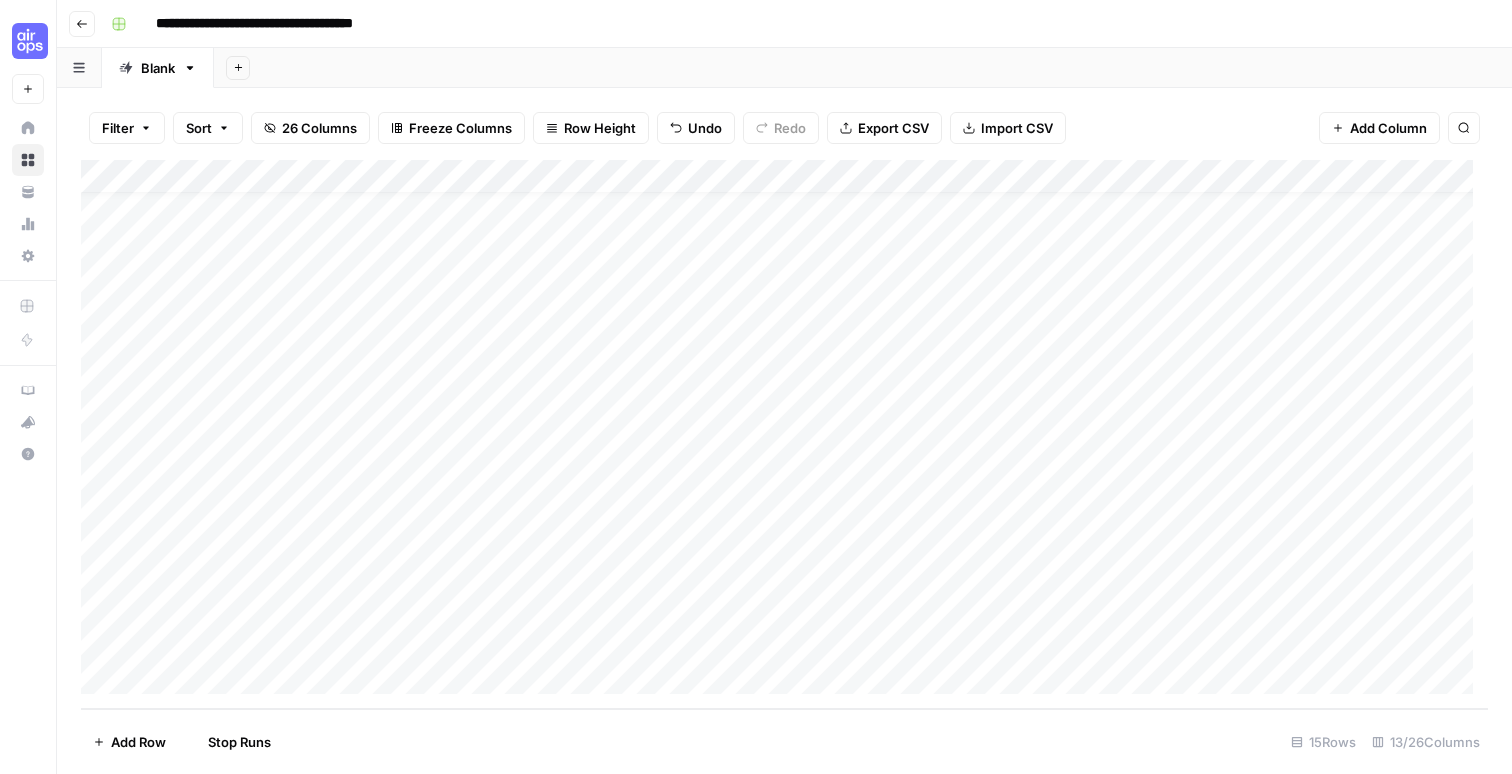 click on "Add Column" at bounding box center [784, 434] 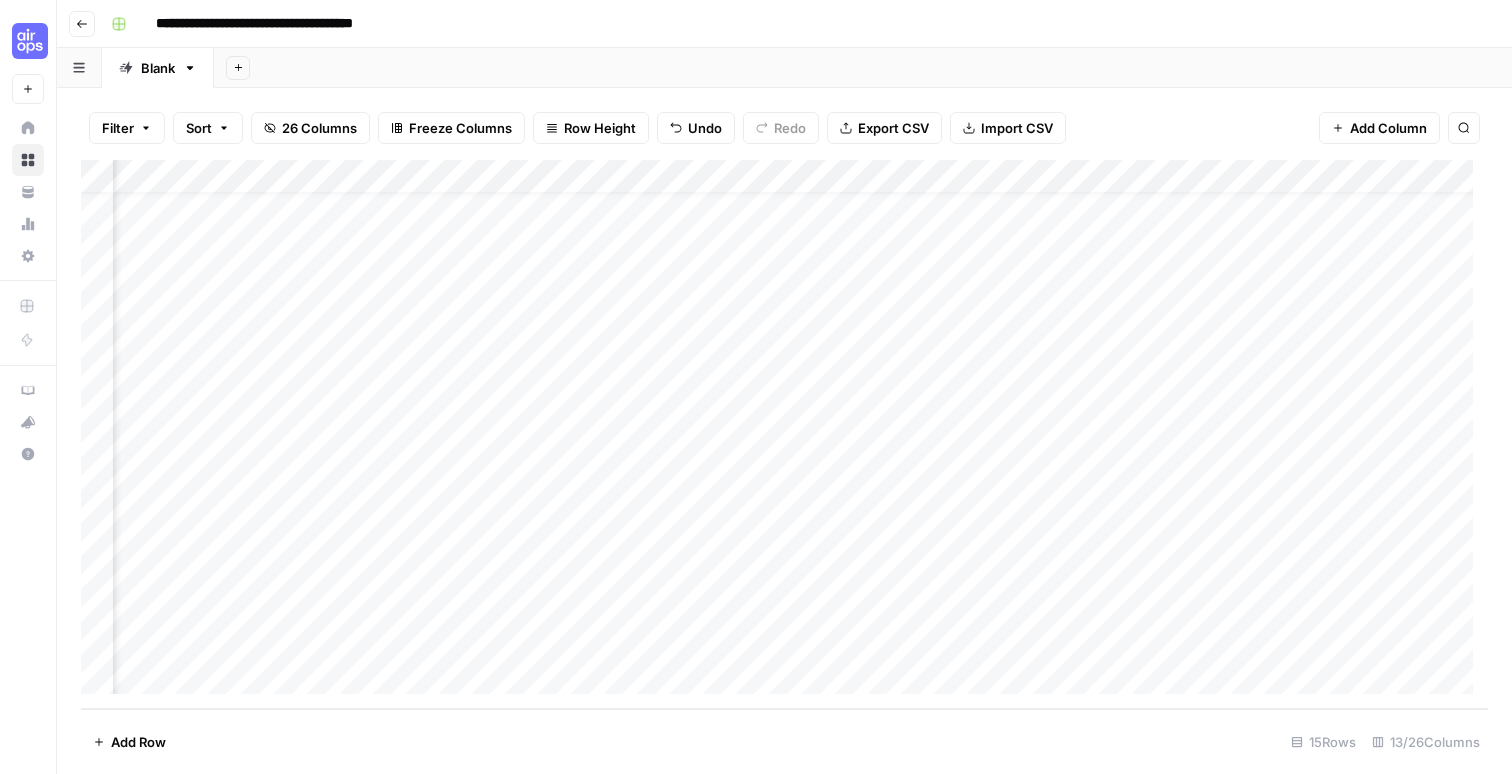 scroll, scrollTop: 33, scrollLeft: 0, axis: vertical 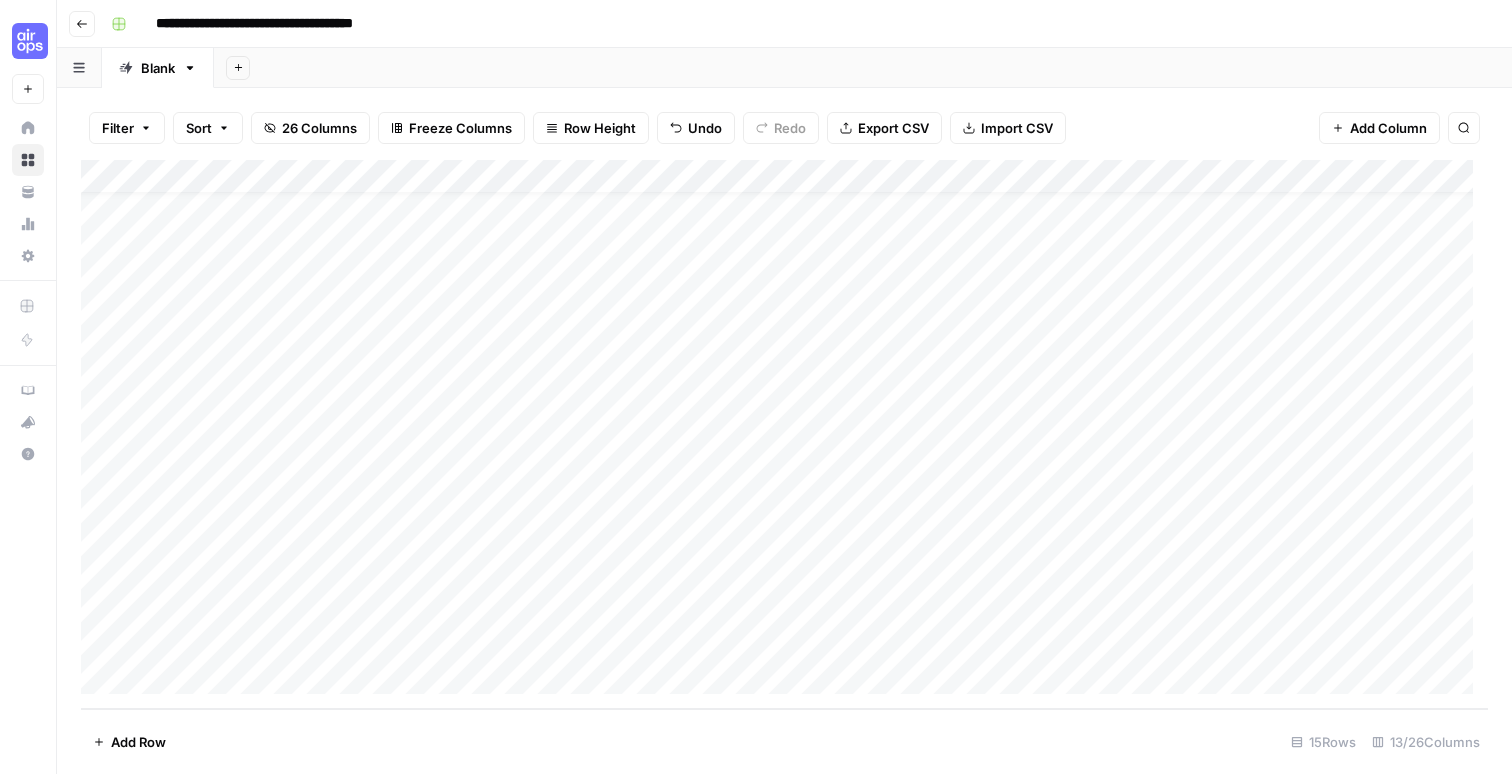click on "Filter Sort 26 Columns Freeze Columns Row Height Undo Redo Export CSV Import CSV Add Column Search" at bounding box center [784, 128] 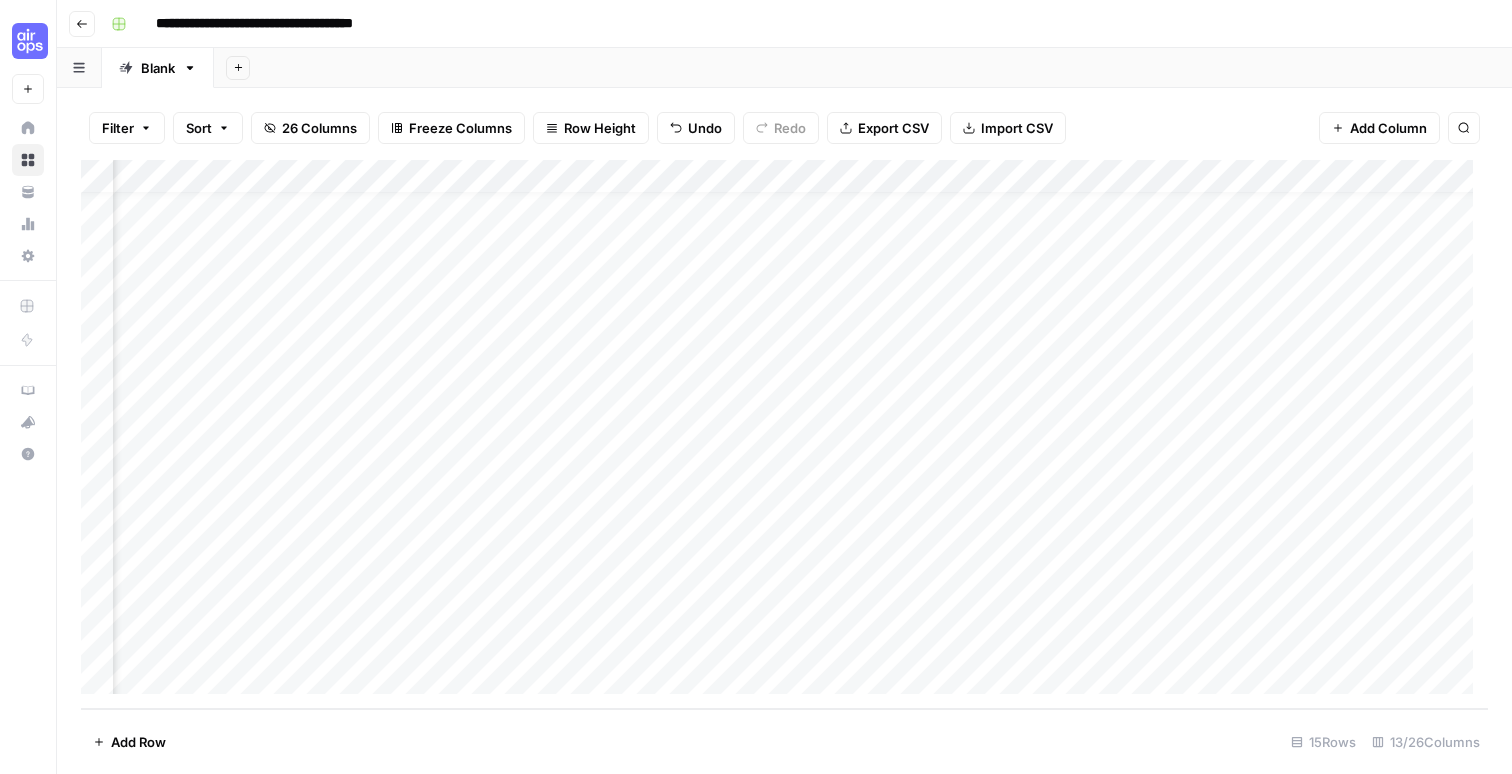 scroll, scrollTop: 28, scrollLeft: 0, axis: vertical 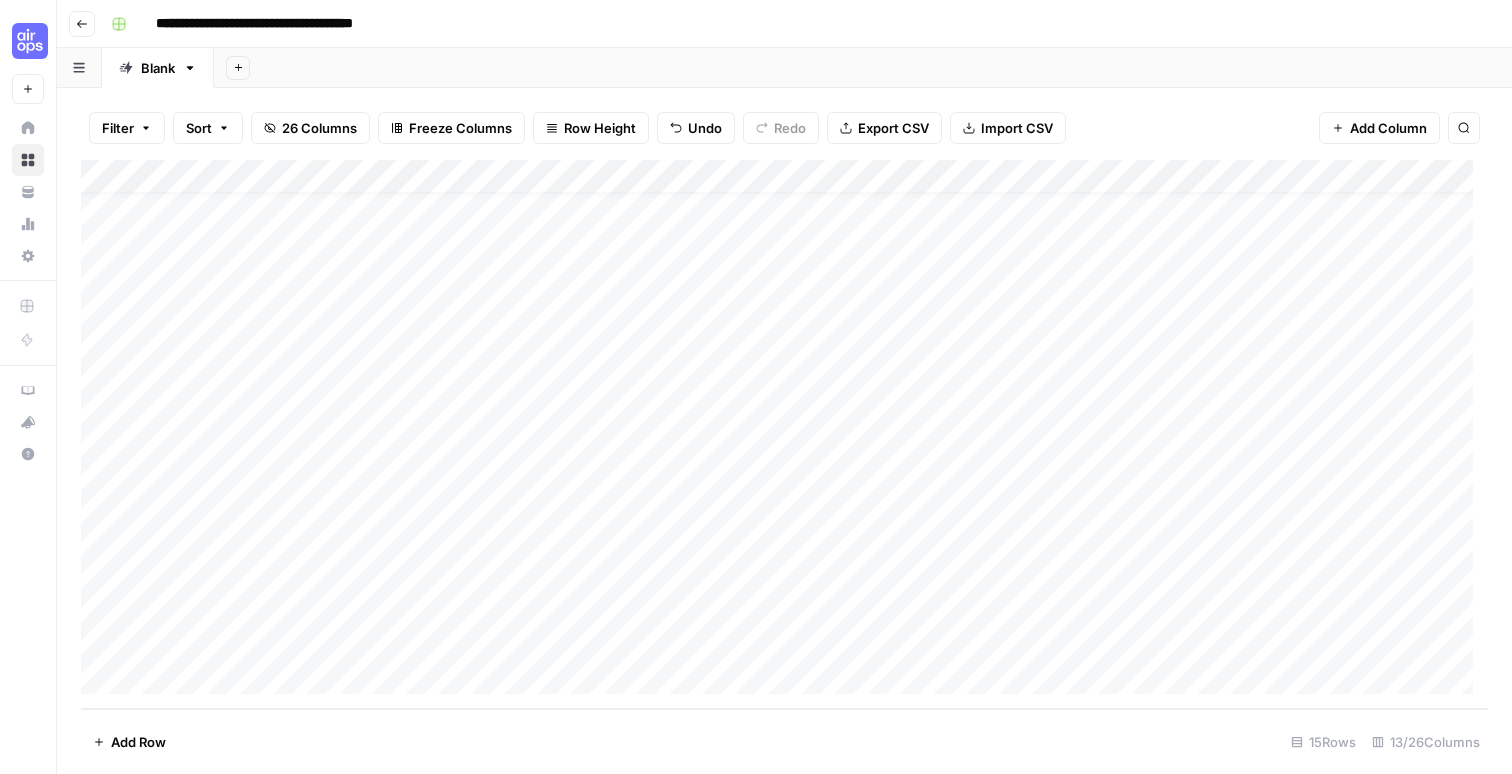 click on "Filter Sort 26 Columns Freeze Columns Row Height Undo Redo Export CSV Import CSV Add Column Search" at bounding box center (784, 128) 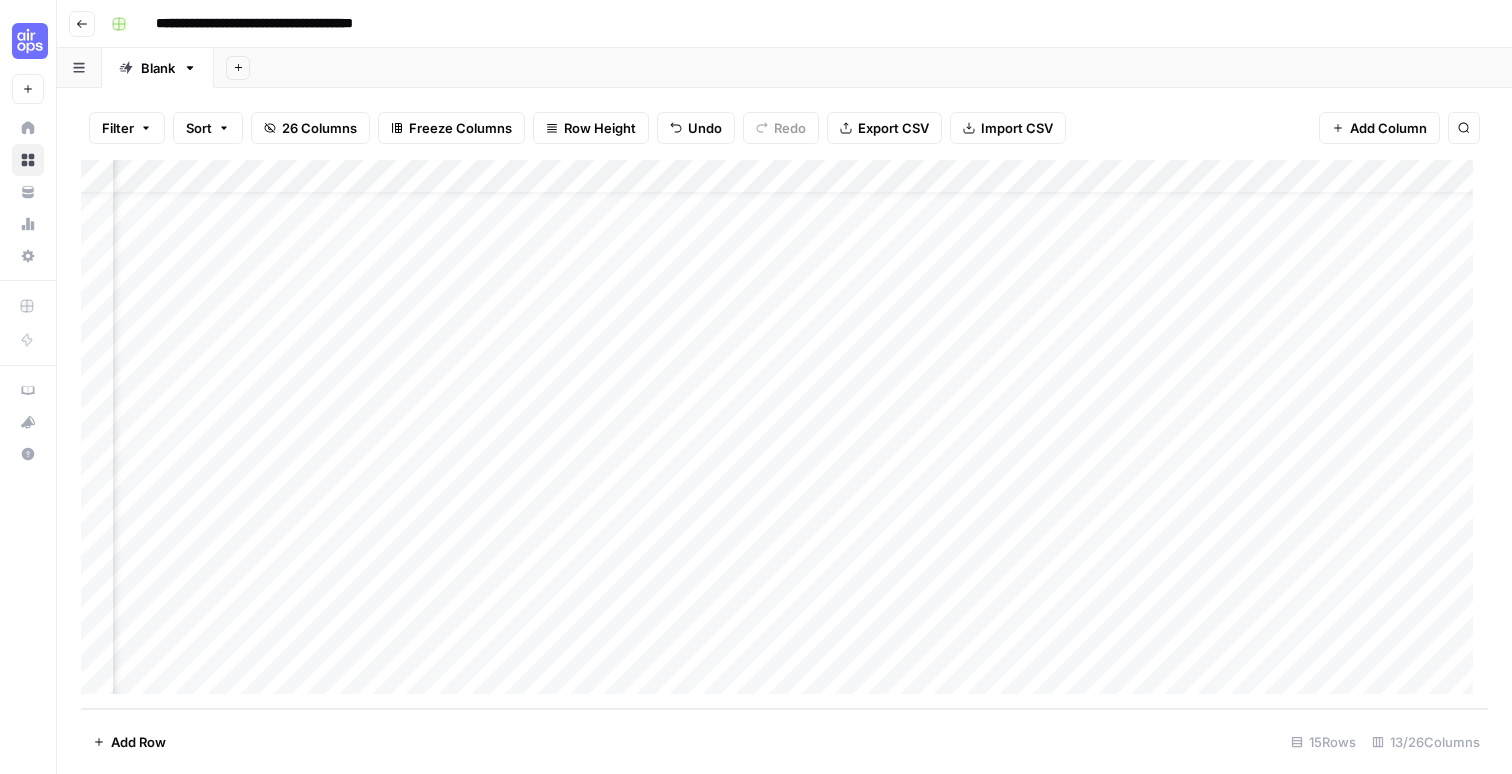 scroll, scrollTop: 42, scrollLeft: 321, axis: both 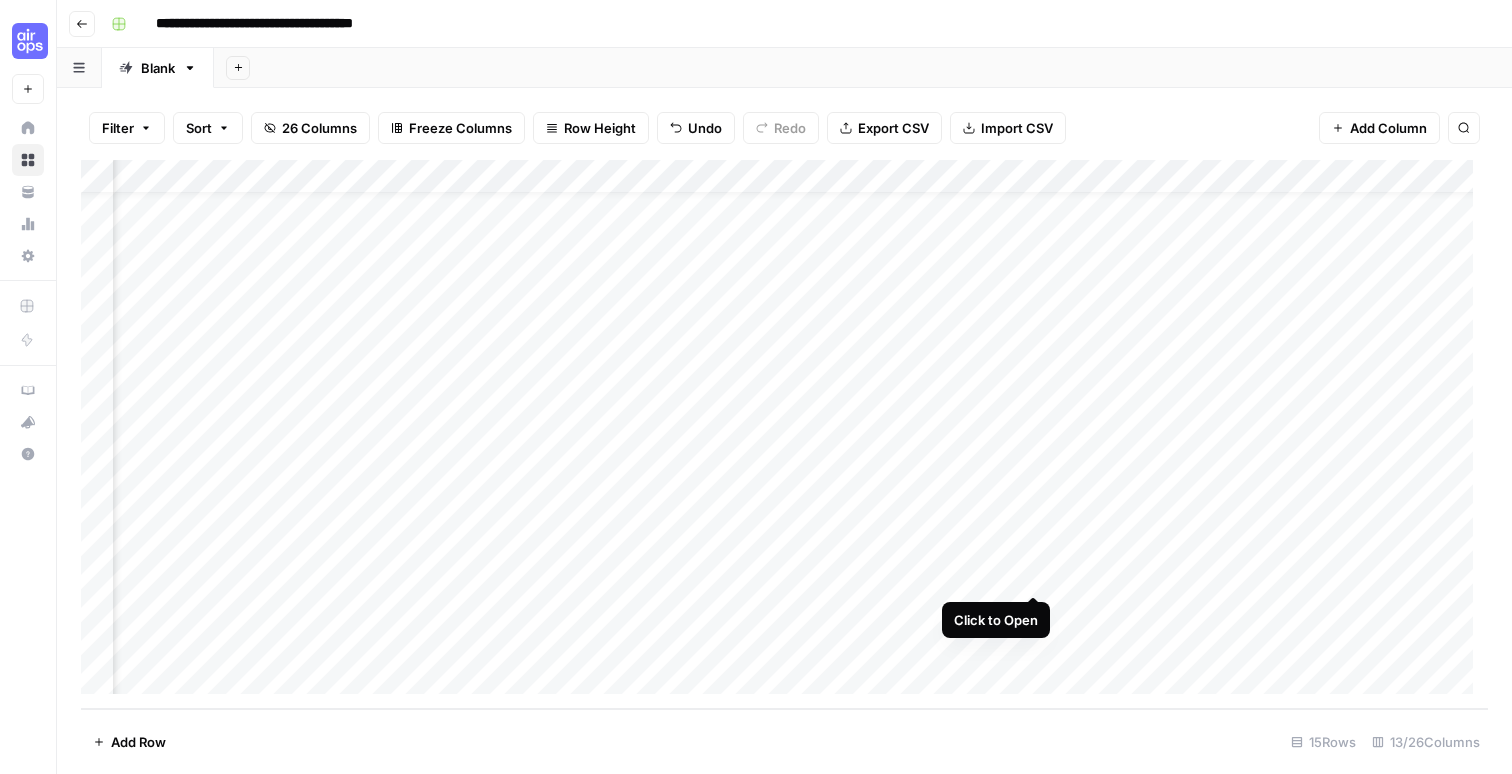 click on "Add Column" at bounding box center [784, 434] 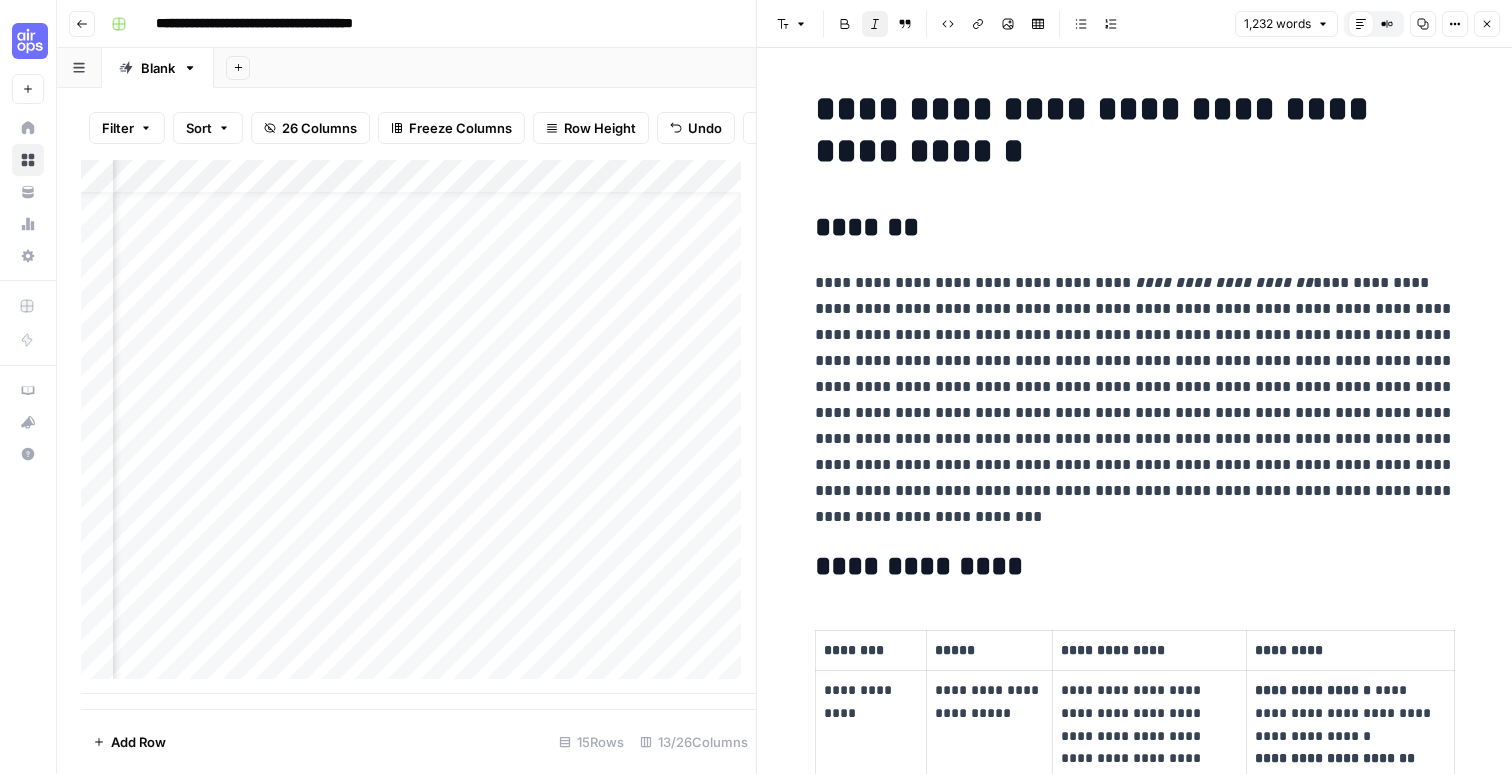 scroll, scrollTop: 42, scrollLeft: 0, axis: vertical 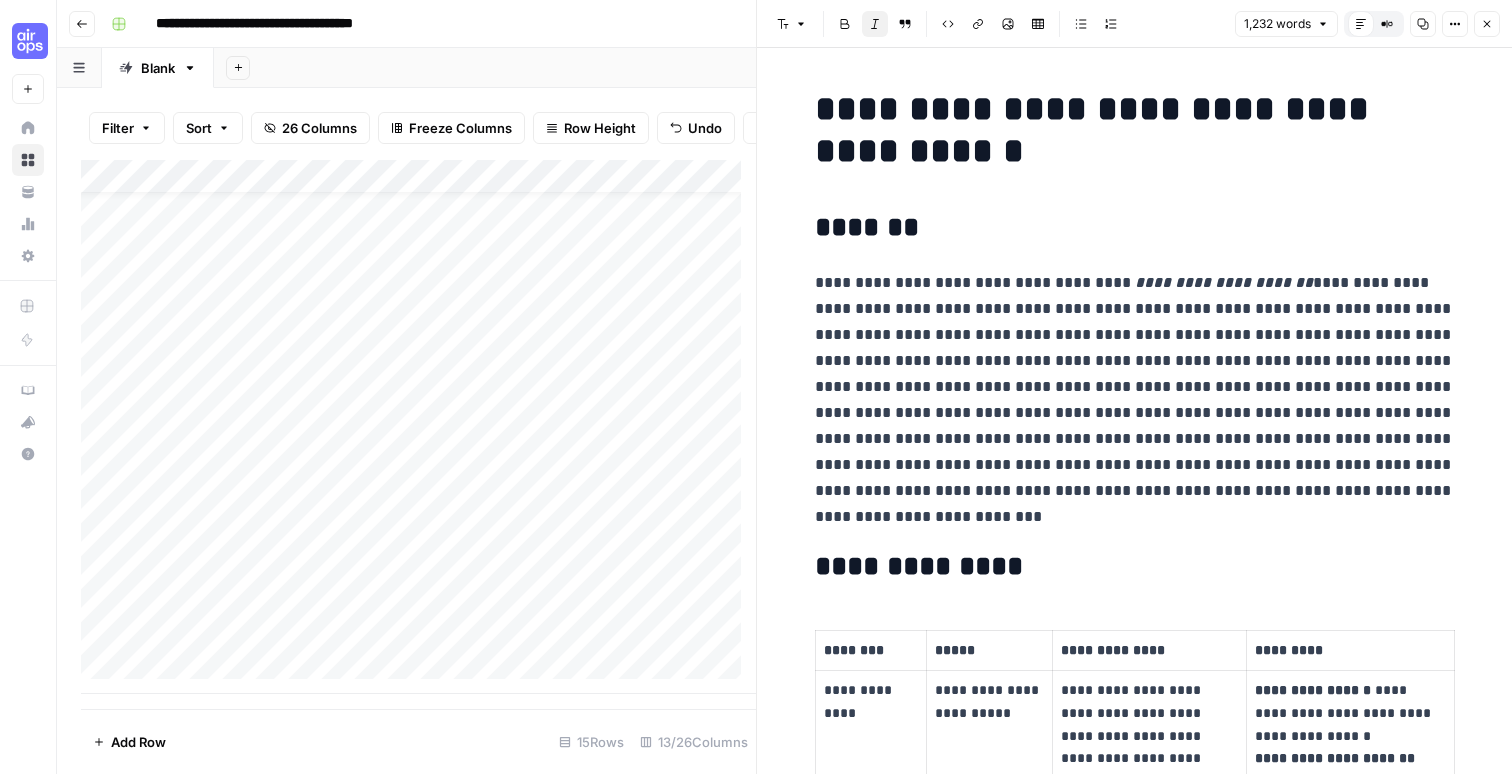 click on "**********" at bounding box center (1135, 400) 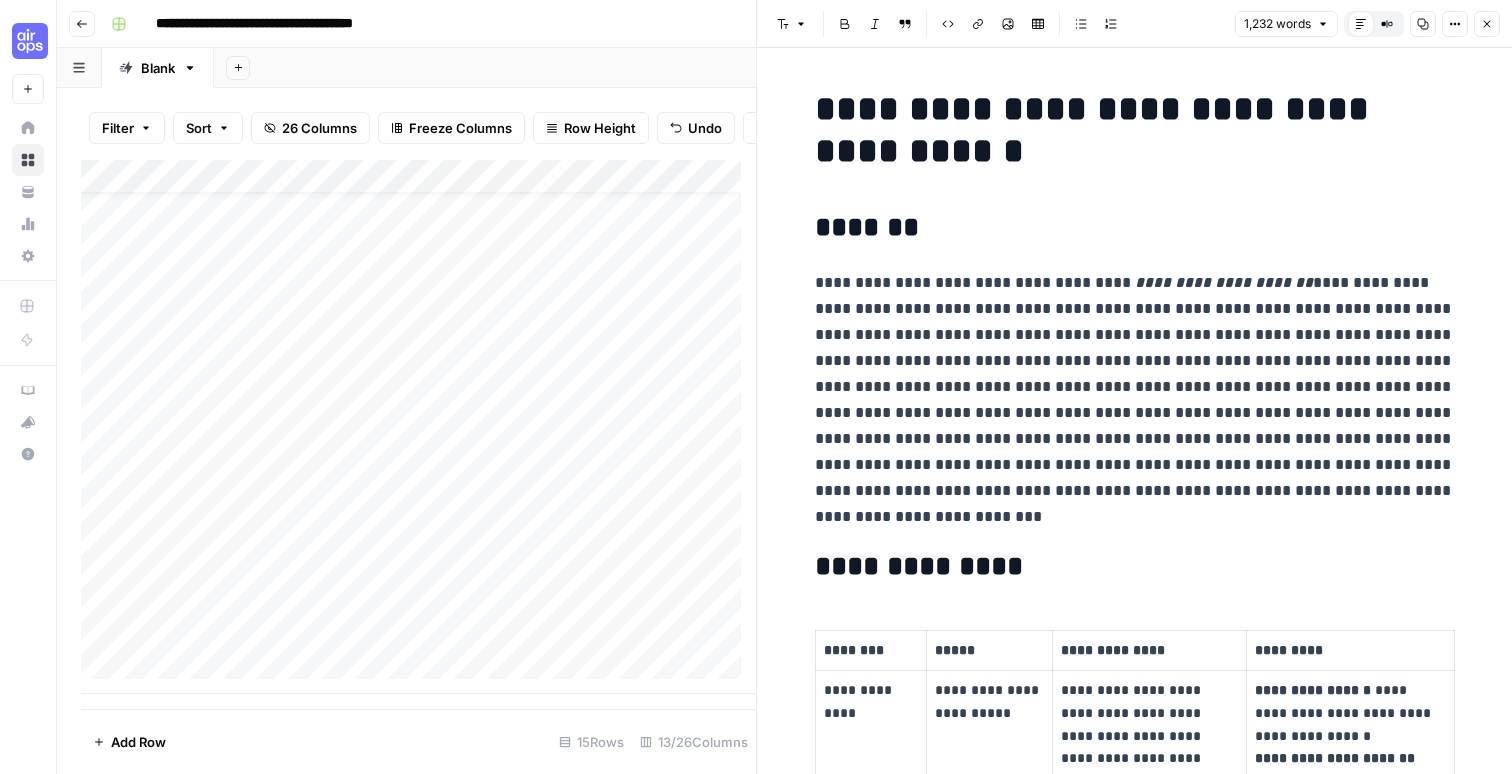 drag, startPoint x: 957, startPoint y: 281, endPoint x: 1216, endPoint y: 275, distance: 259.0695 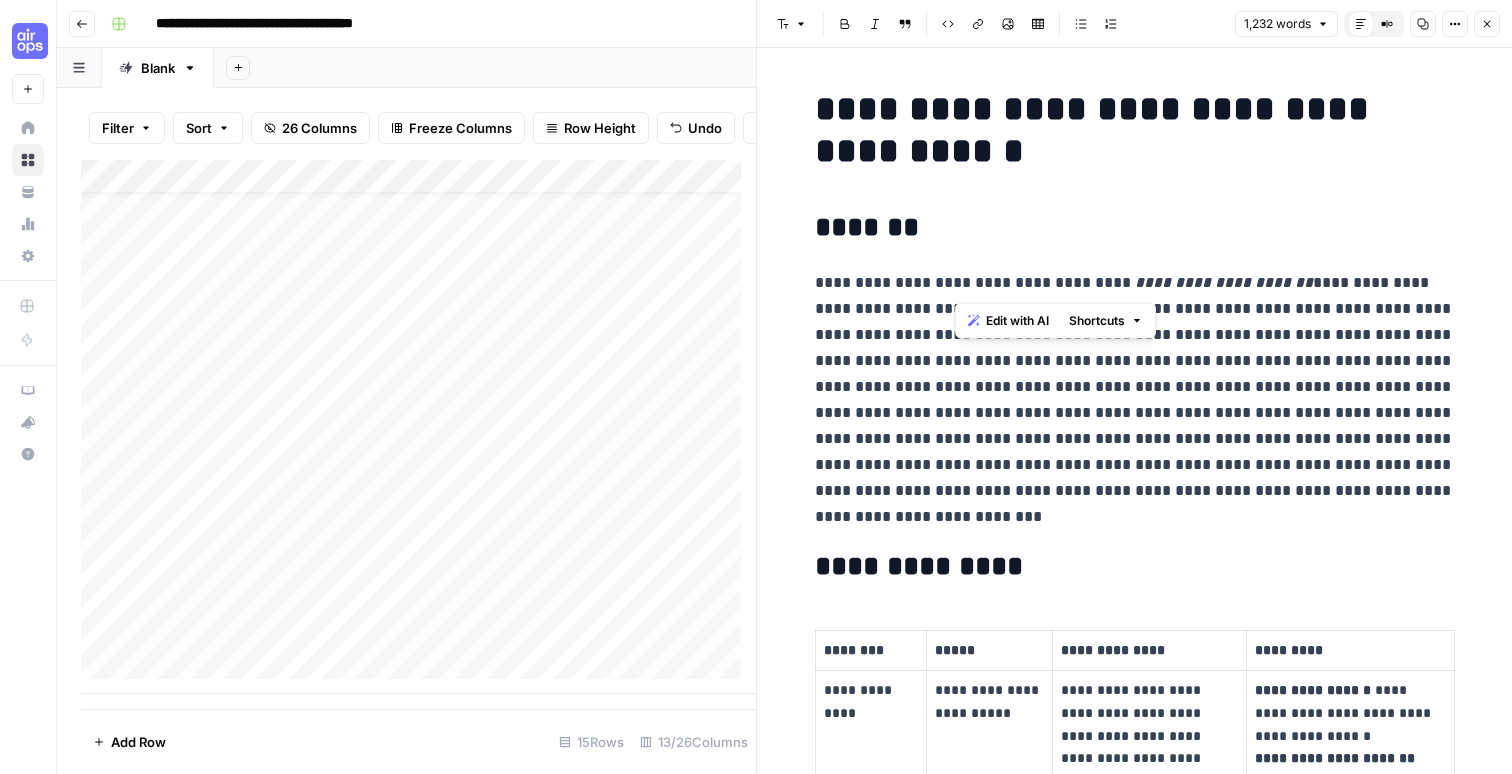 click on "**********" at bounding box center (1224, 282) 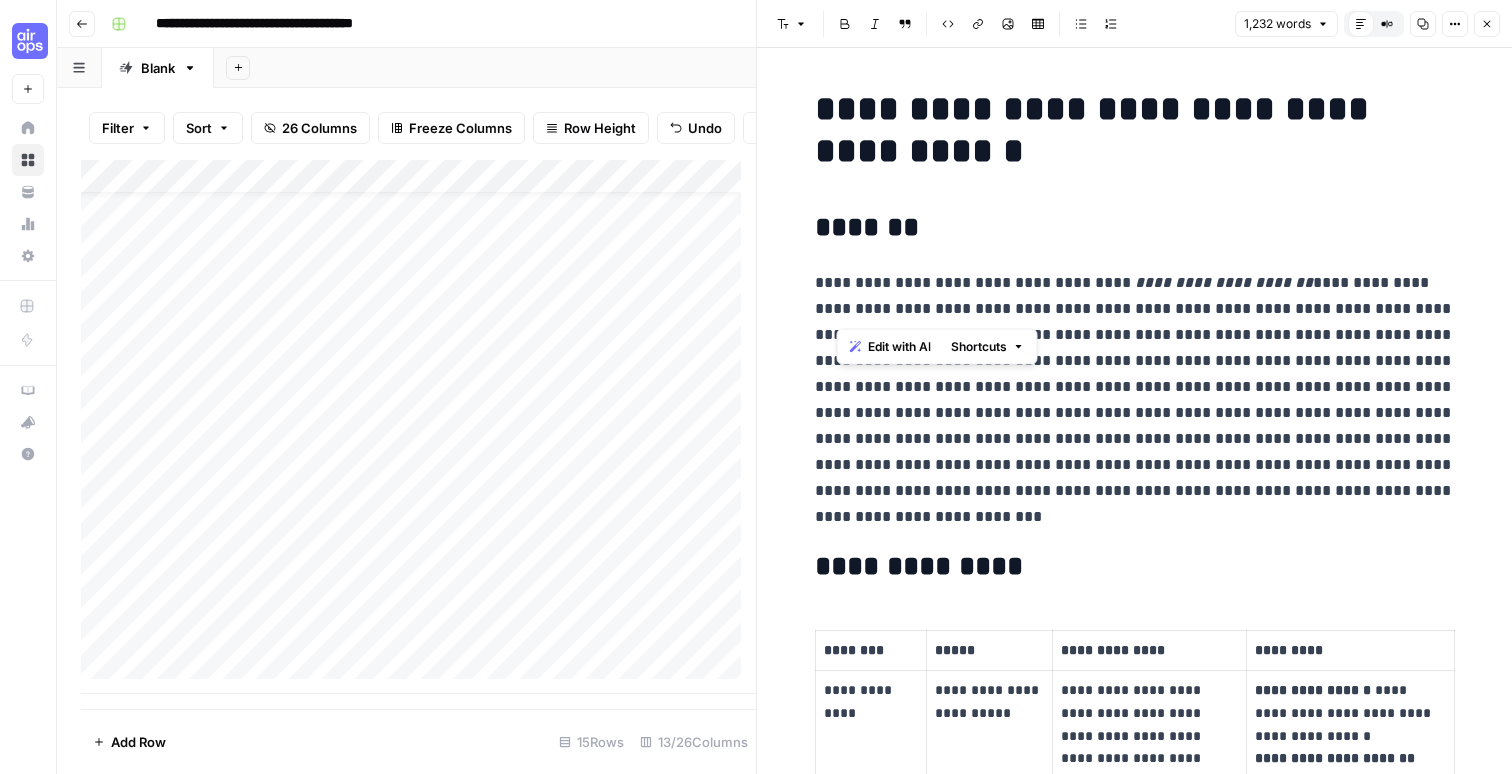 drag, startPoint x: 840, startPoint y: 312, endPoint x: 902, endPoint y: 308, distance: 62.1289 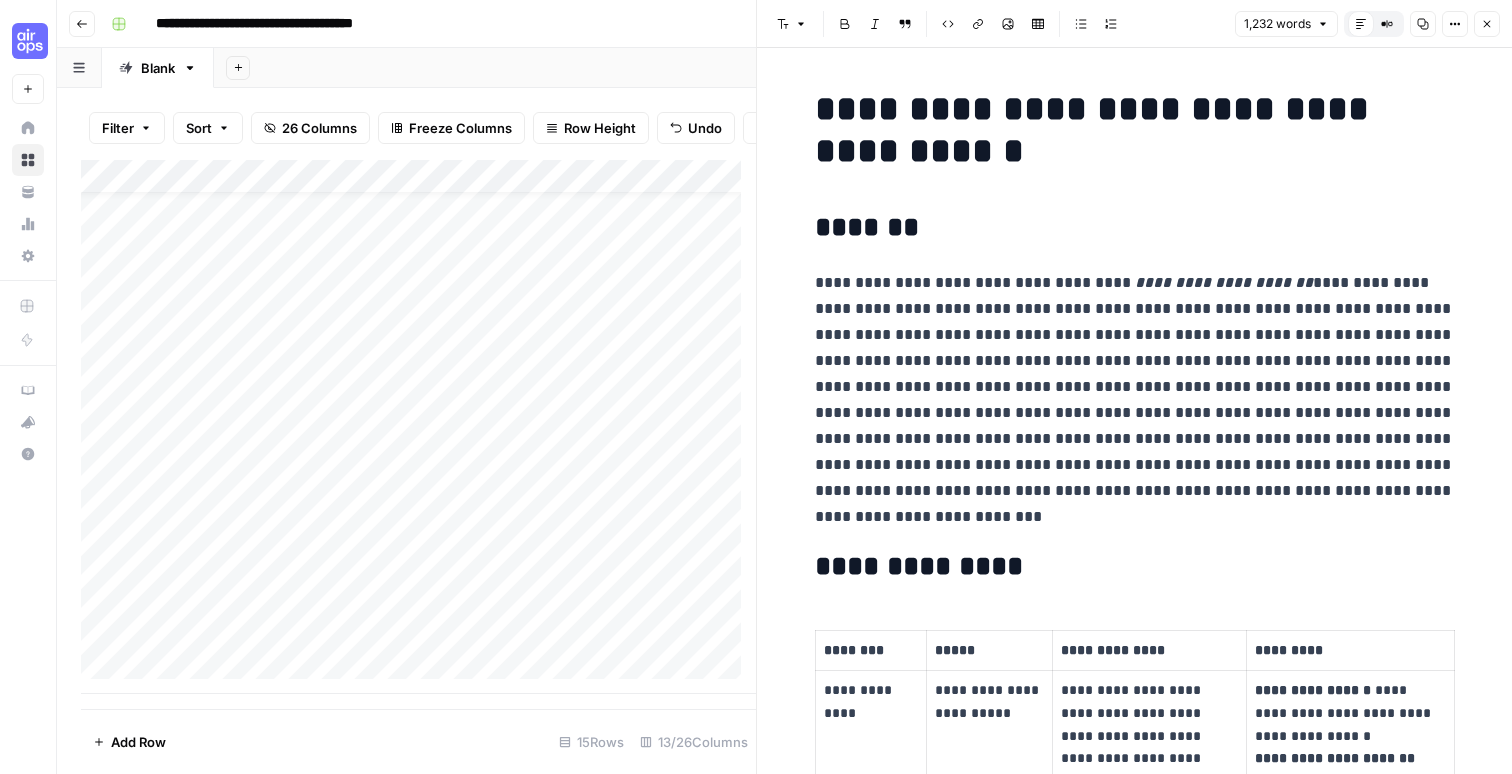 click on "**********" at bounding box center (1135, 400) 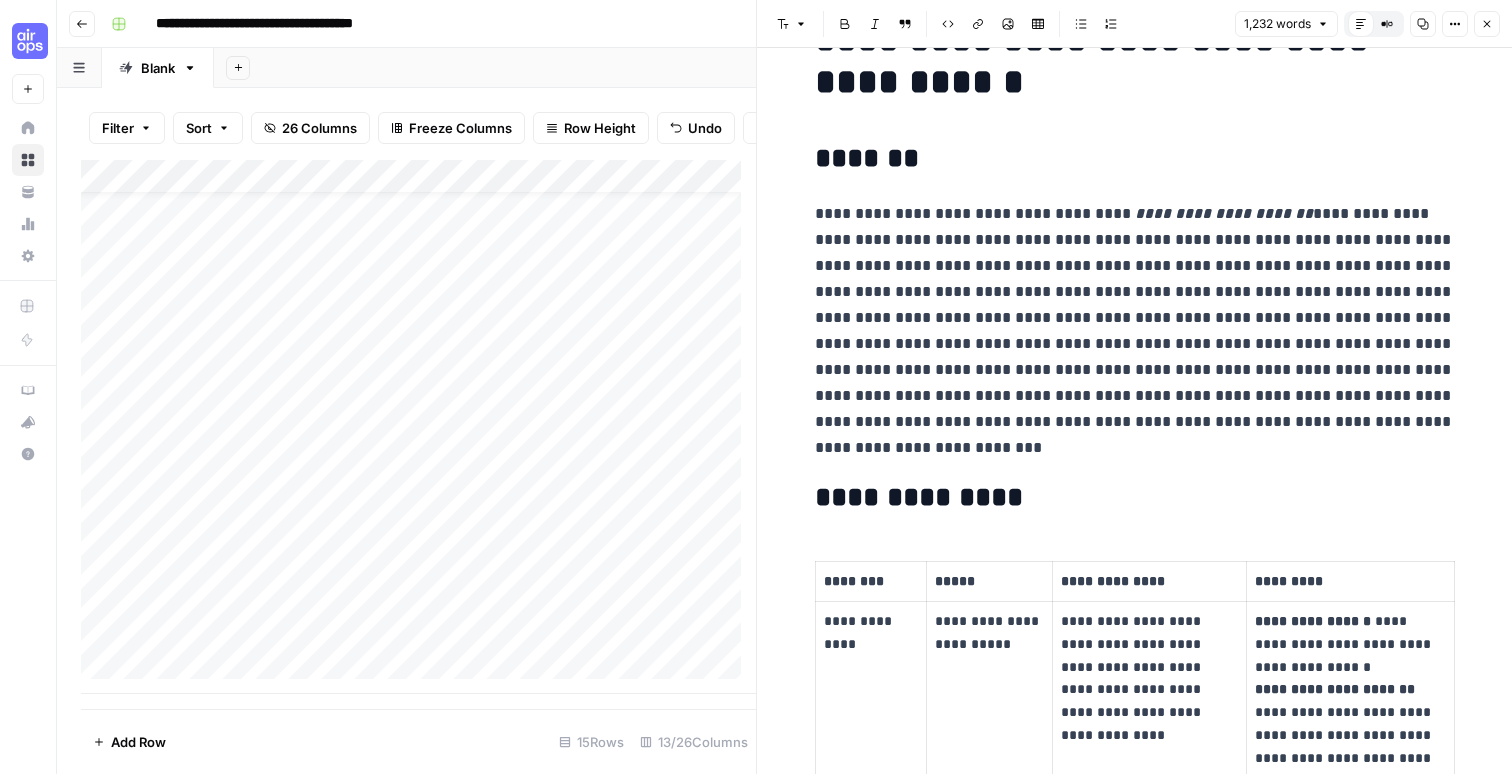 scroll, scrollTop: 0, scrollLeft: 0, axis: both 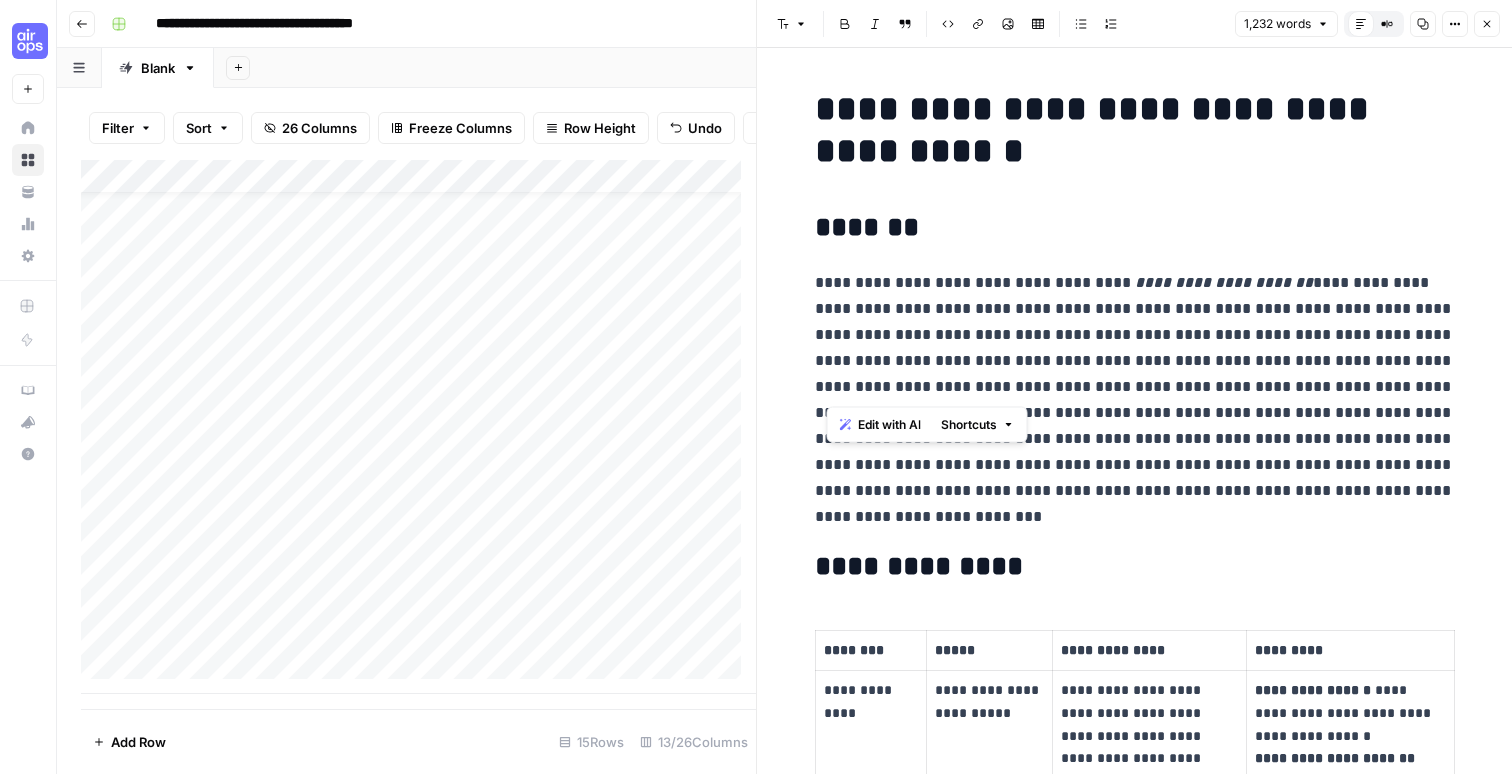 drag, startPoint x: 868, startPoint y: 129, endPoint x: 1338, endPoint y: 393, distance: 539.0696 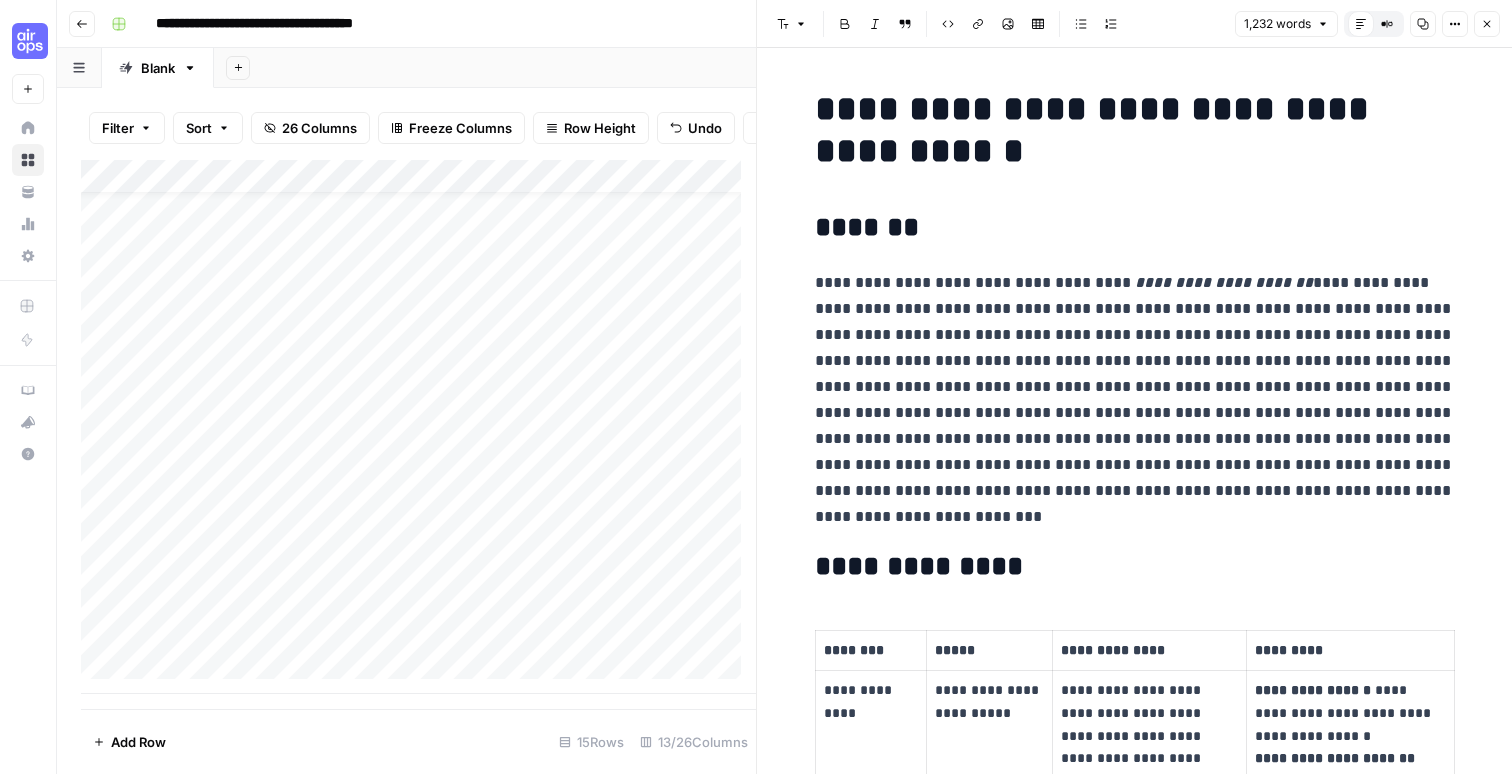 click on "**********" at bounding box center [1135, 130] 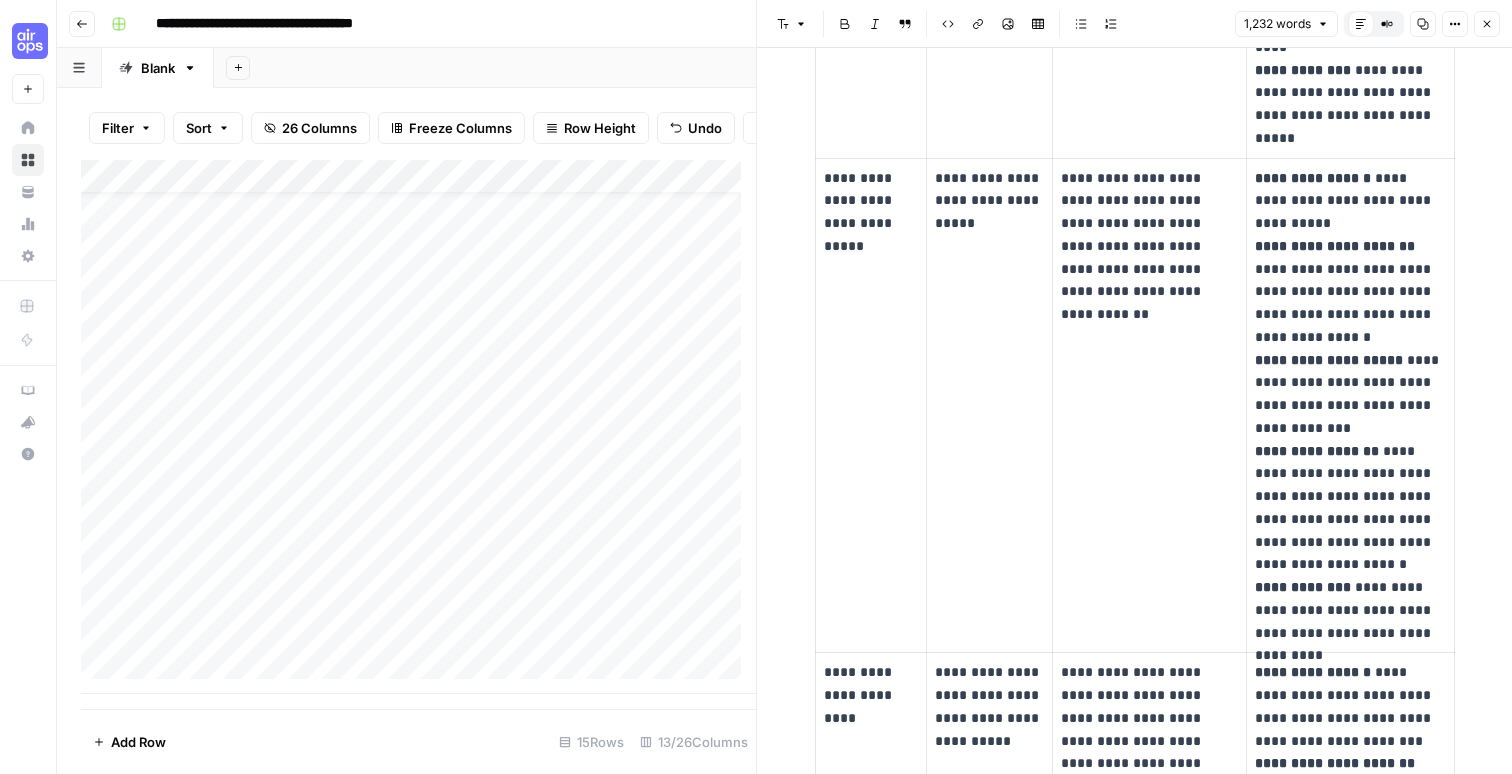 scroll, scrollTop: 0, scrollLeft: 0, axis: both 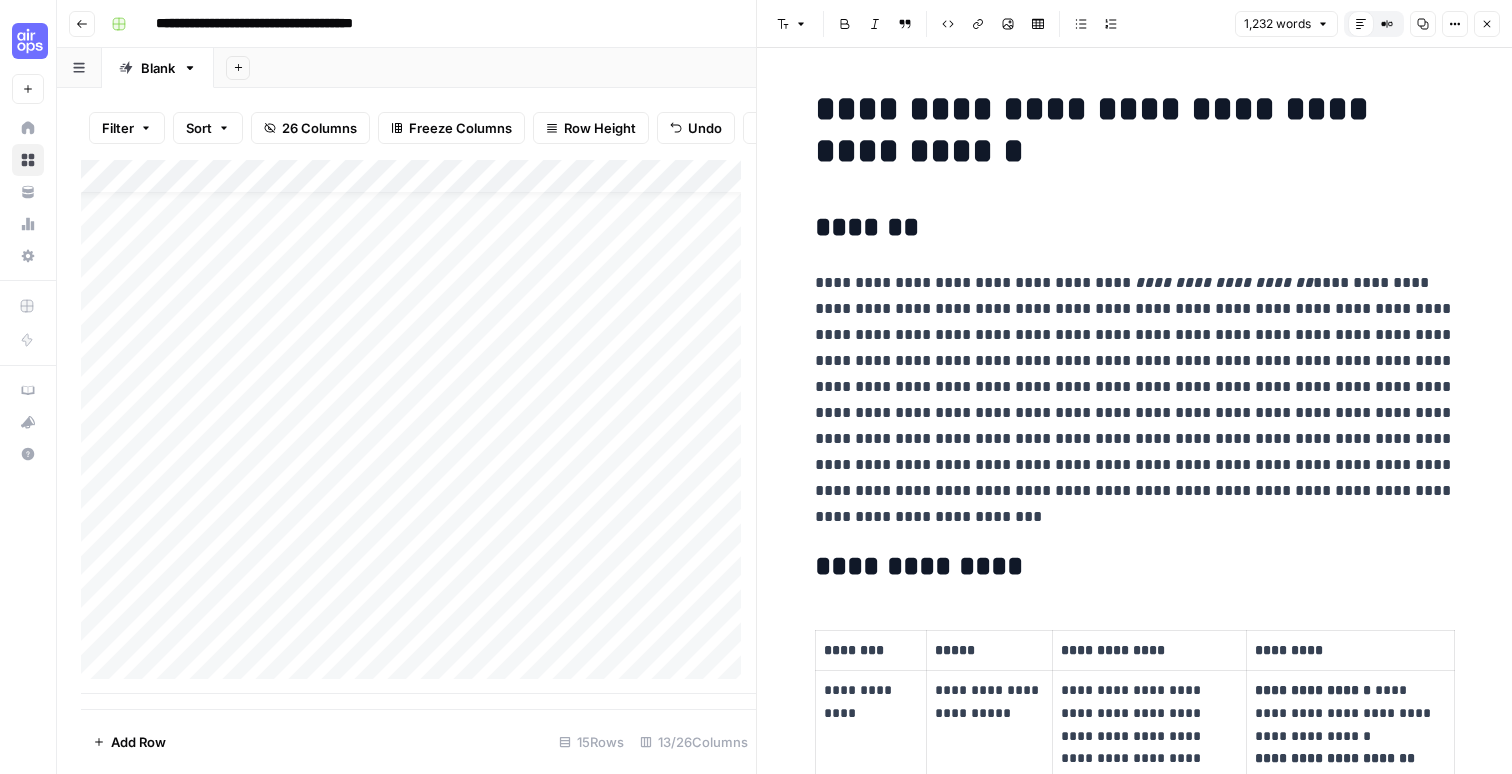 click on "**********" at bounding box center [1135, 400] 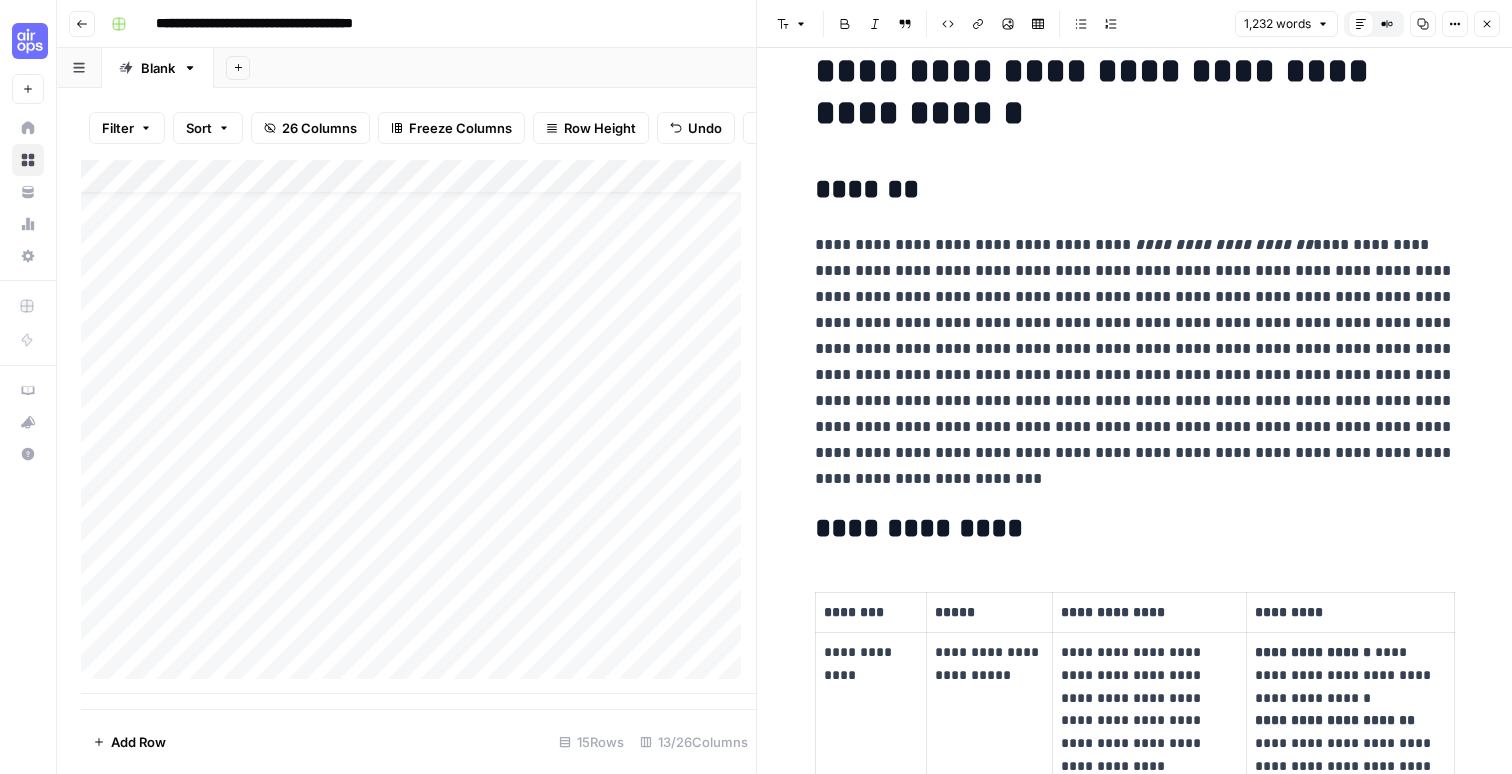 scroll, scrollTop: 40, scrollLeft: 0, axis: vertical 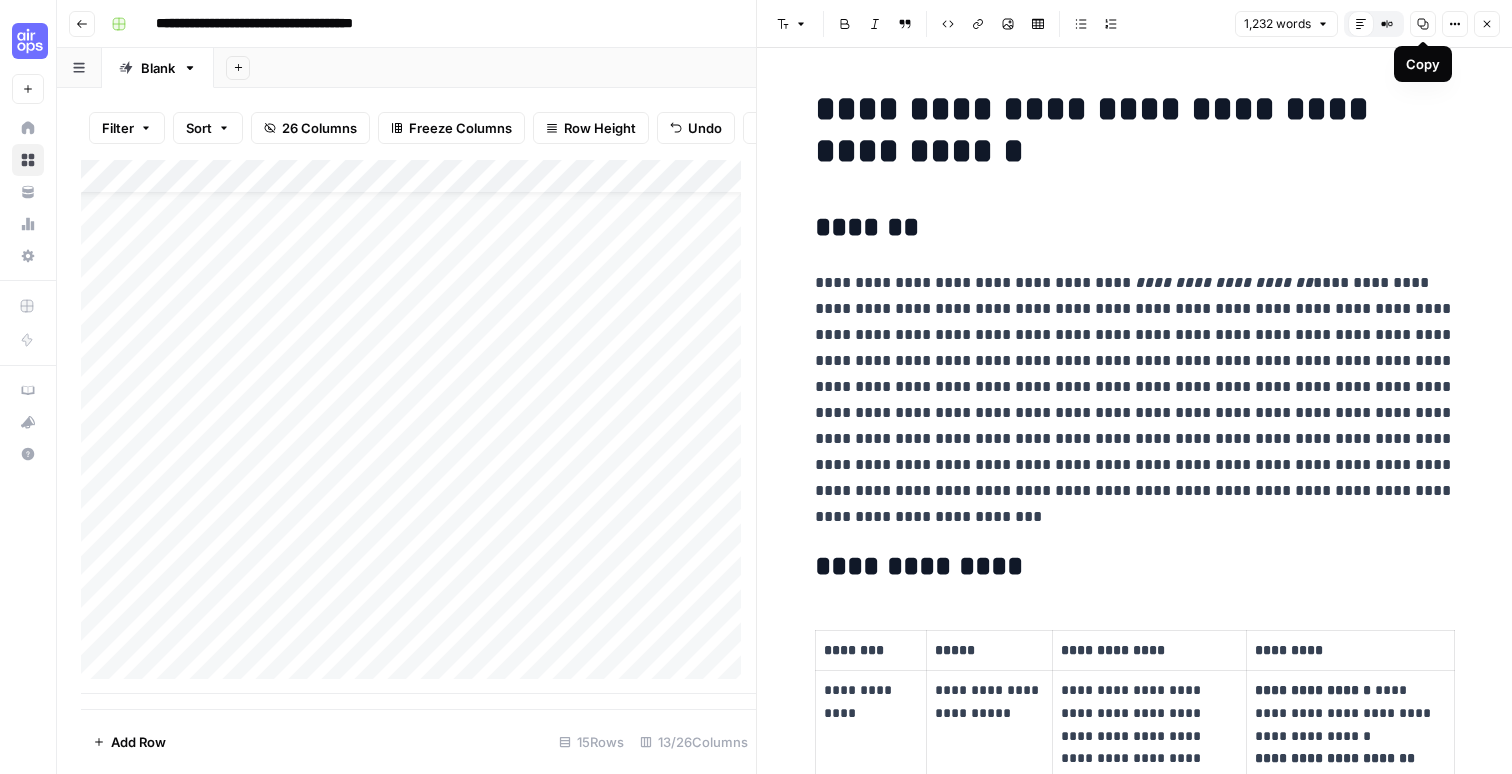 click 